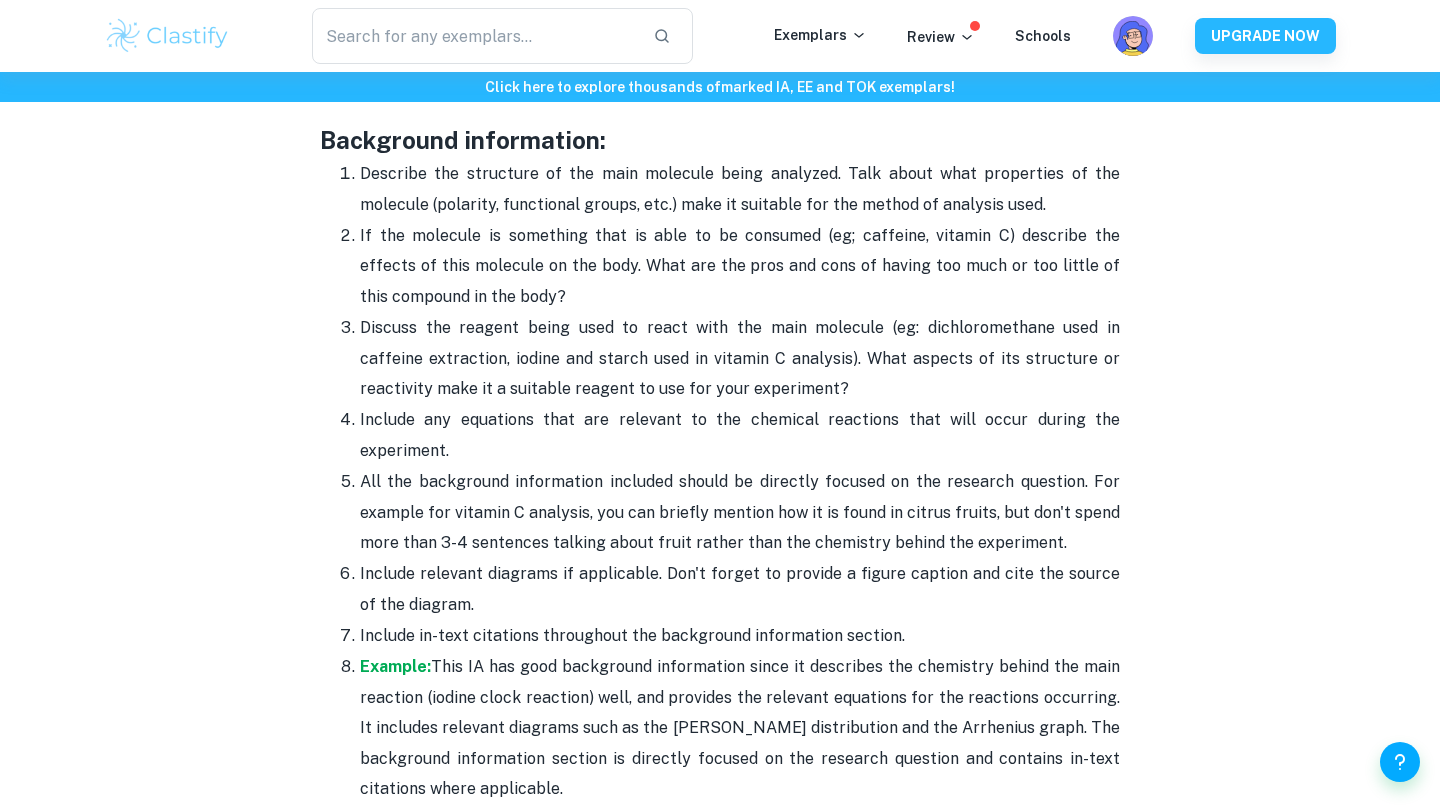 scroll, scrollTop: 2853, scrollLeft: 0, axis: vertical 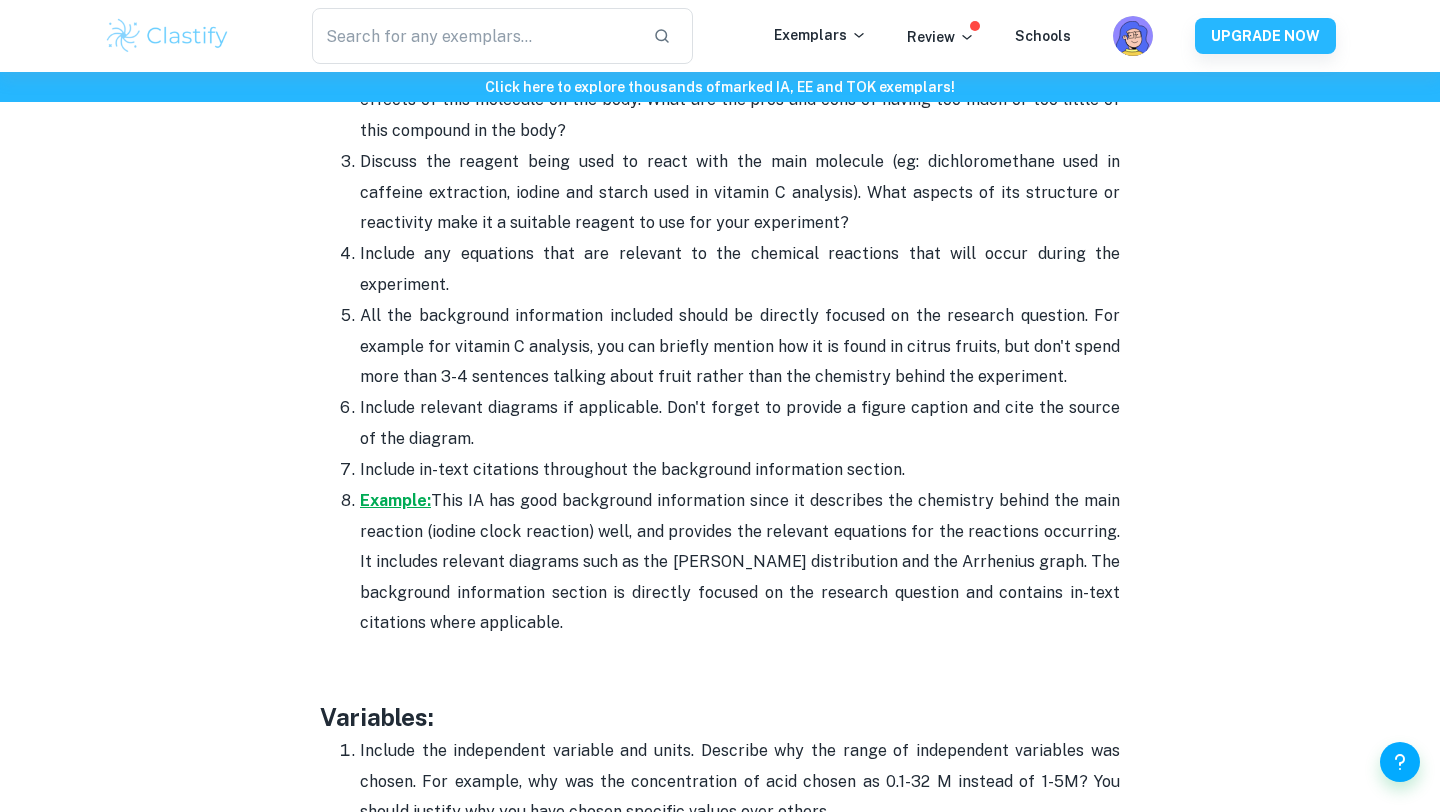 click on "Example:" at bounding box center (395, 500) 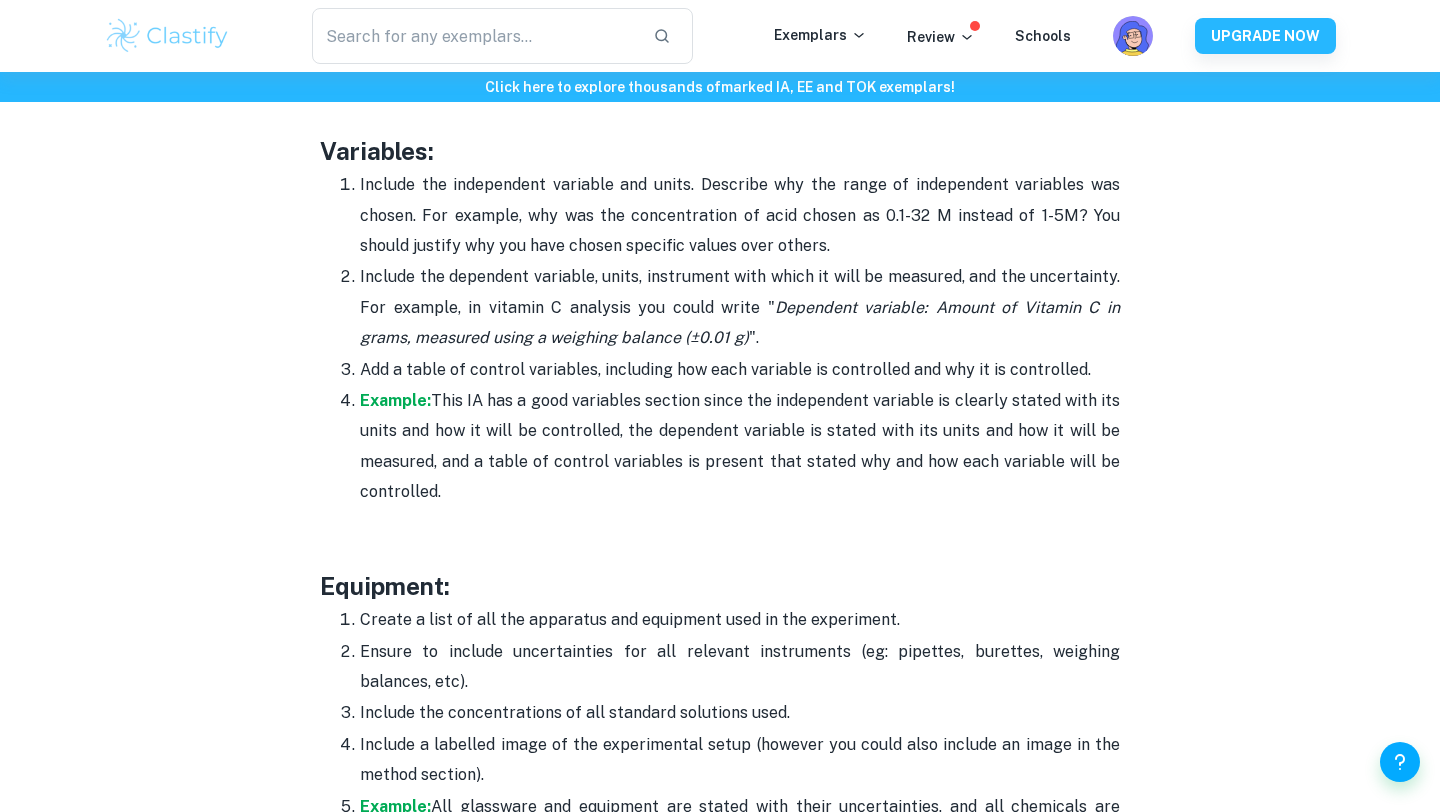 scroll, scrollTop: 3420, scrollLeft: 0, axis: vertical 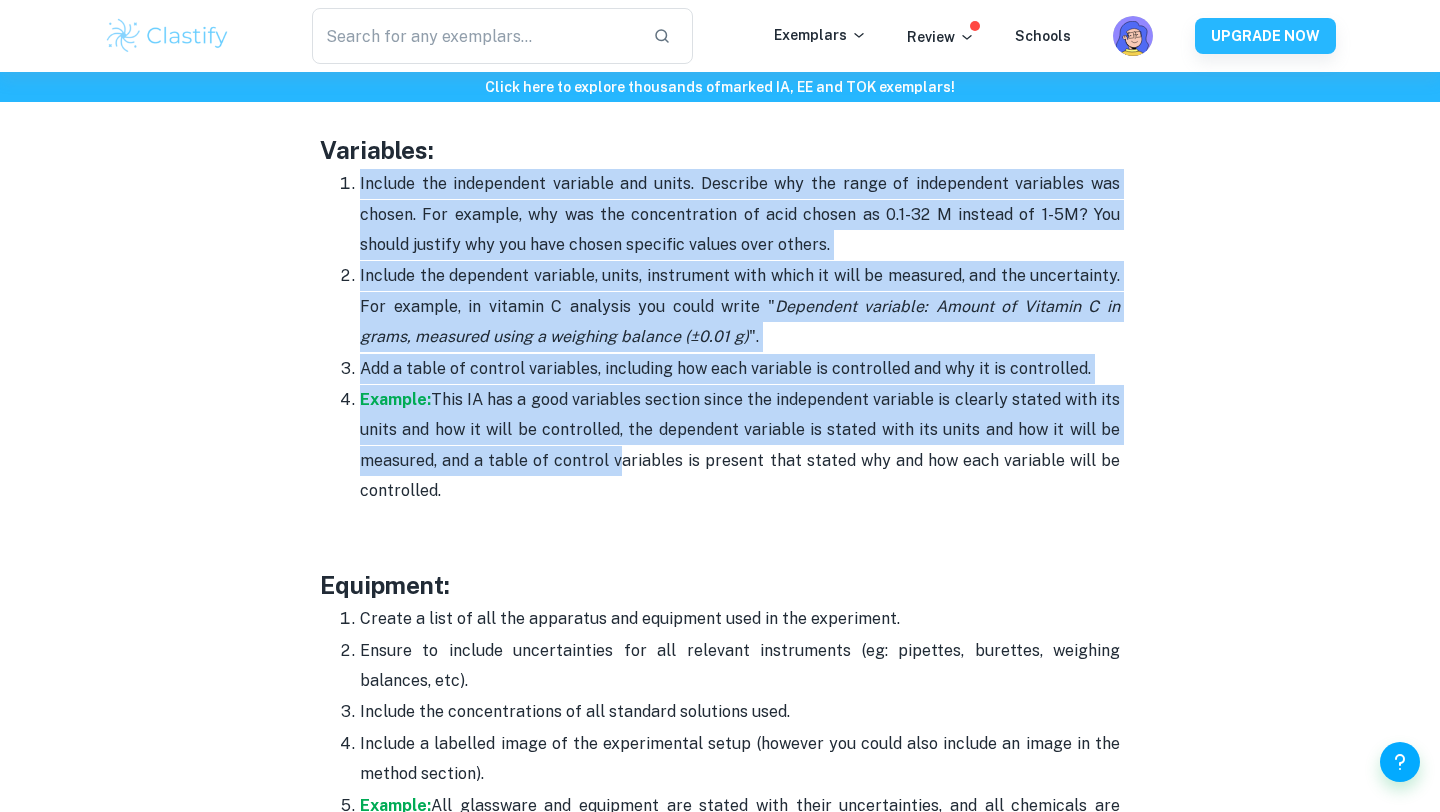 drag, startPoint x: 359, startPoint y: 180, endPoint x: 620, endPoint y: 477, distance: 395.3859 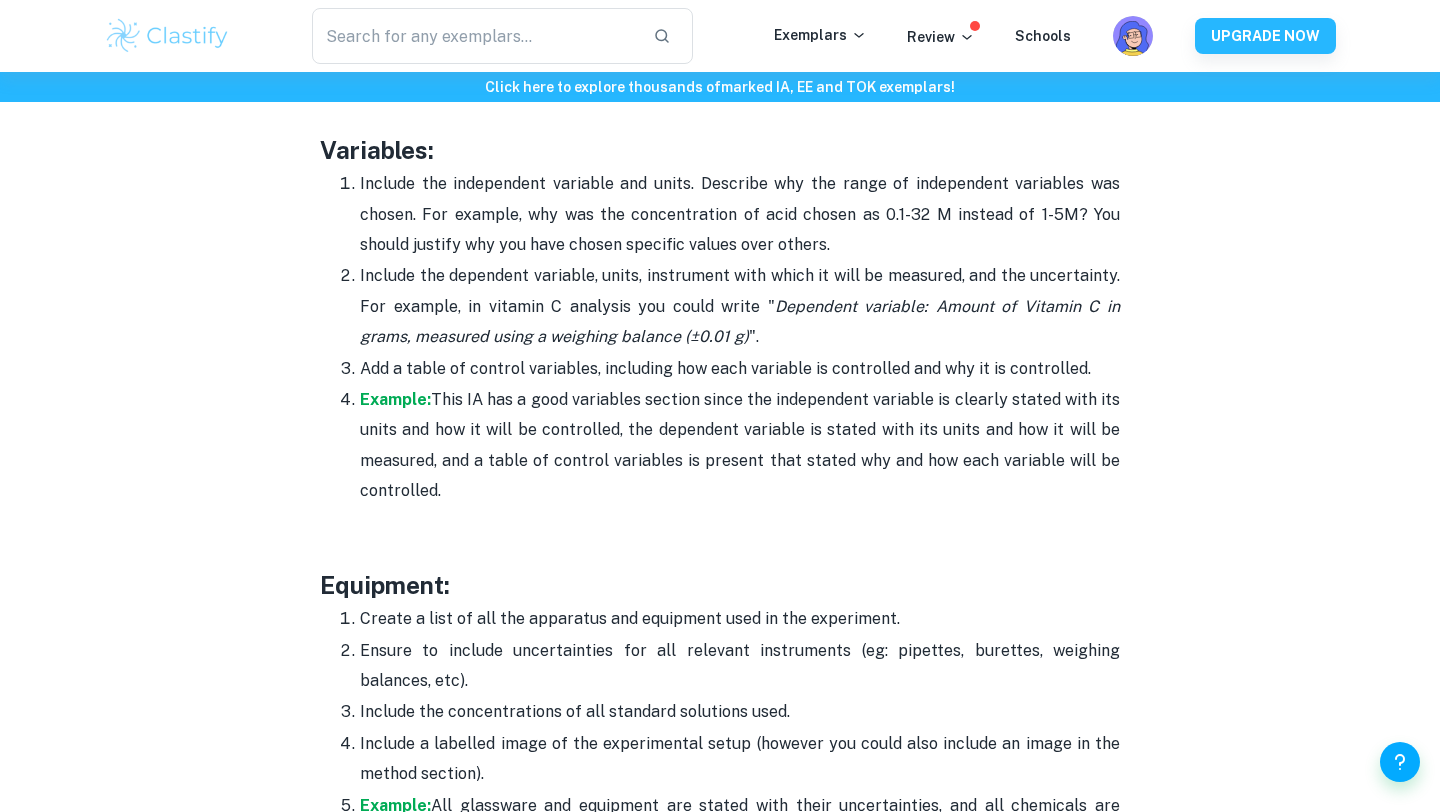 drag, startPoint x: 620, startPoint y: 477, endPoint x: 320, endPoint y: 176, distance: 424.97177 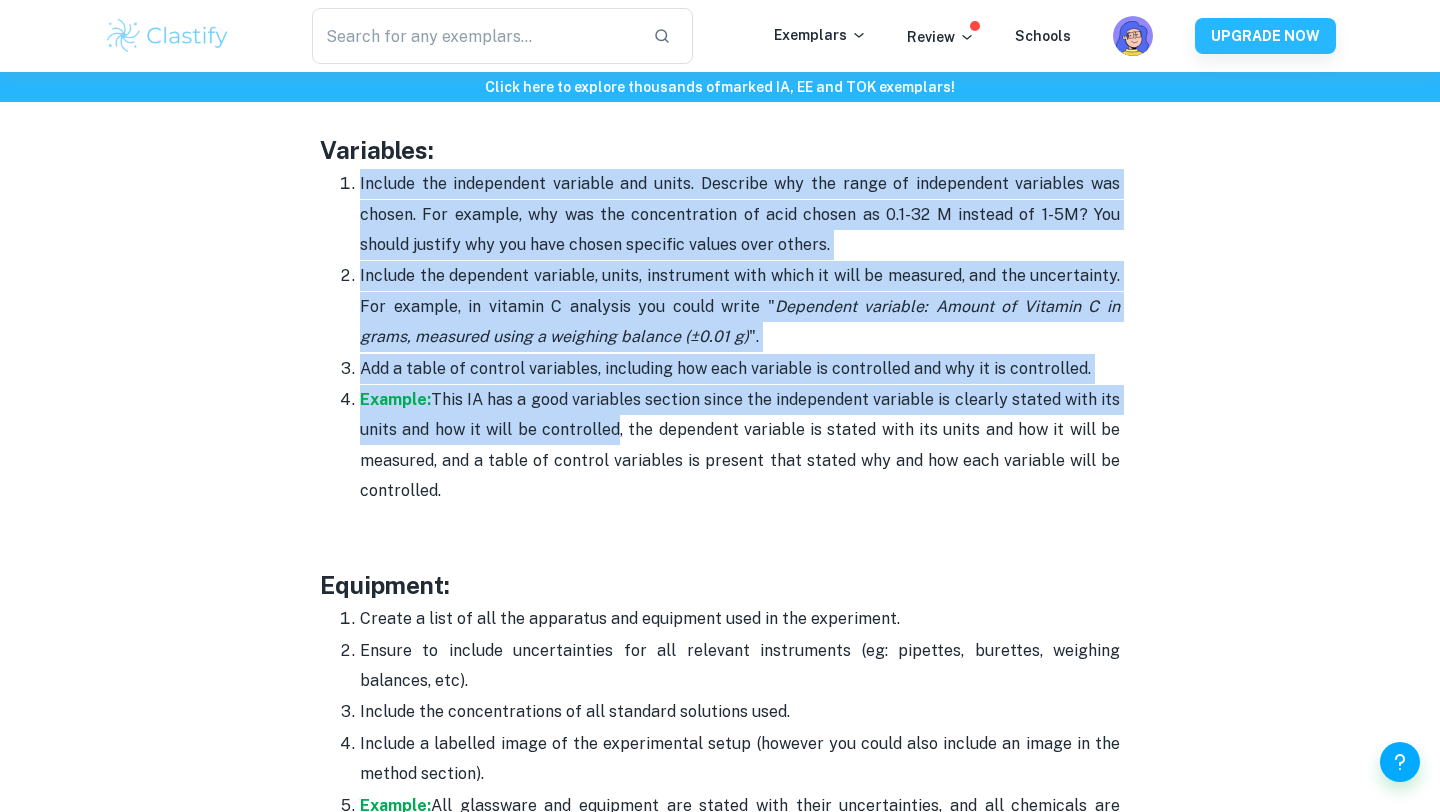drag, startPoint x: 360, startPoint y: 178, endPoint x: 618, endPoint y: 457, distance: 380.0066 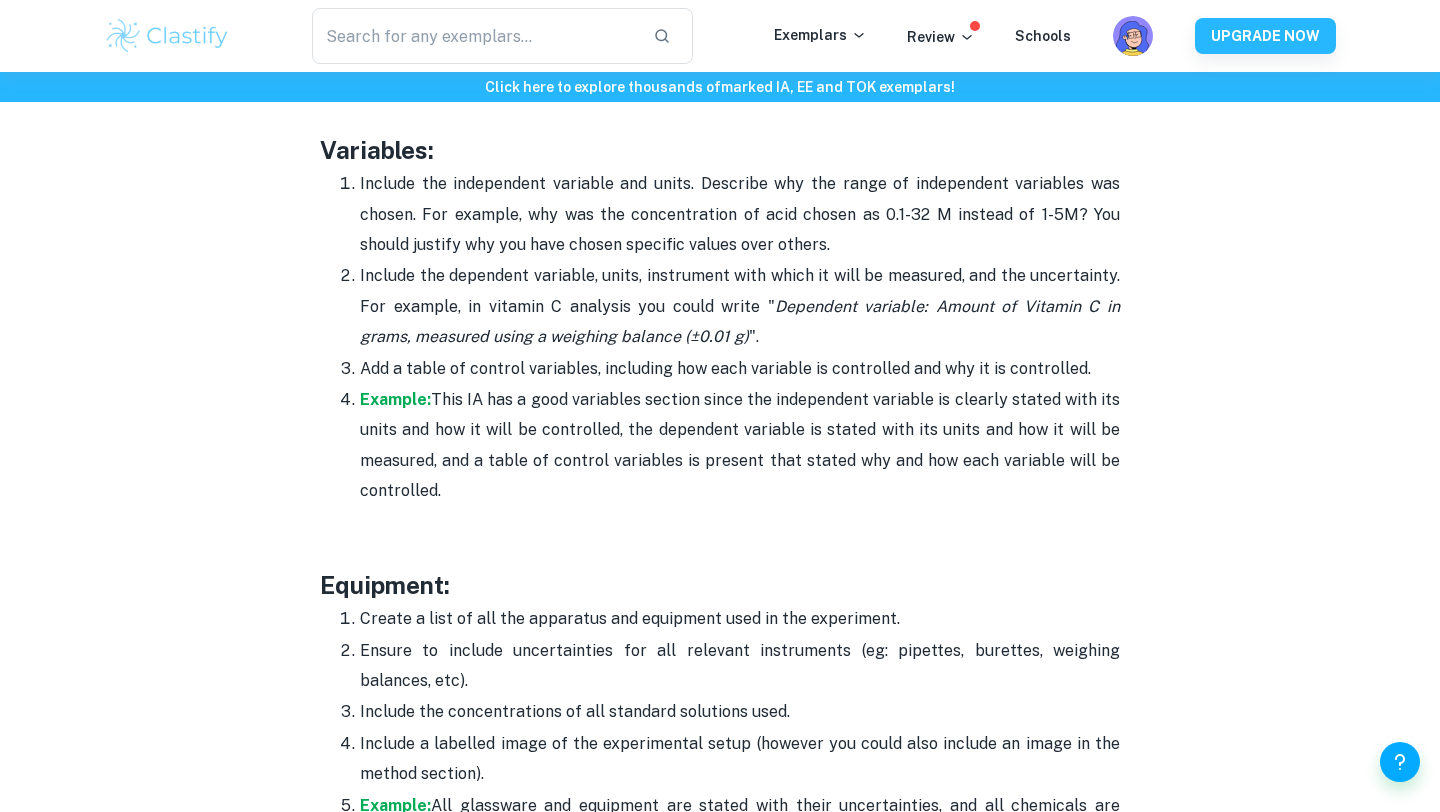 click on "Example:  This IA has a good variables section since the independent variable is clearly stated with its units and how it will be controlled, the dependent variable is stated with its units and how it will be measured, and a table of control variables is present that stated why and how each variable will be controlled." at bounding box center (740, 446) 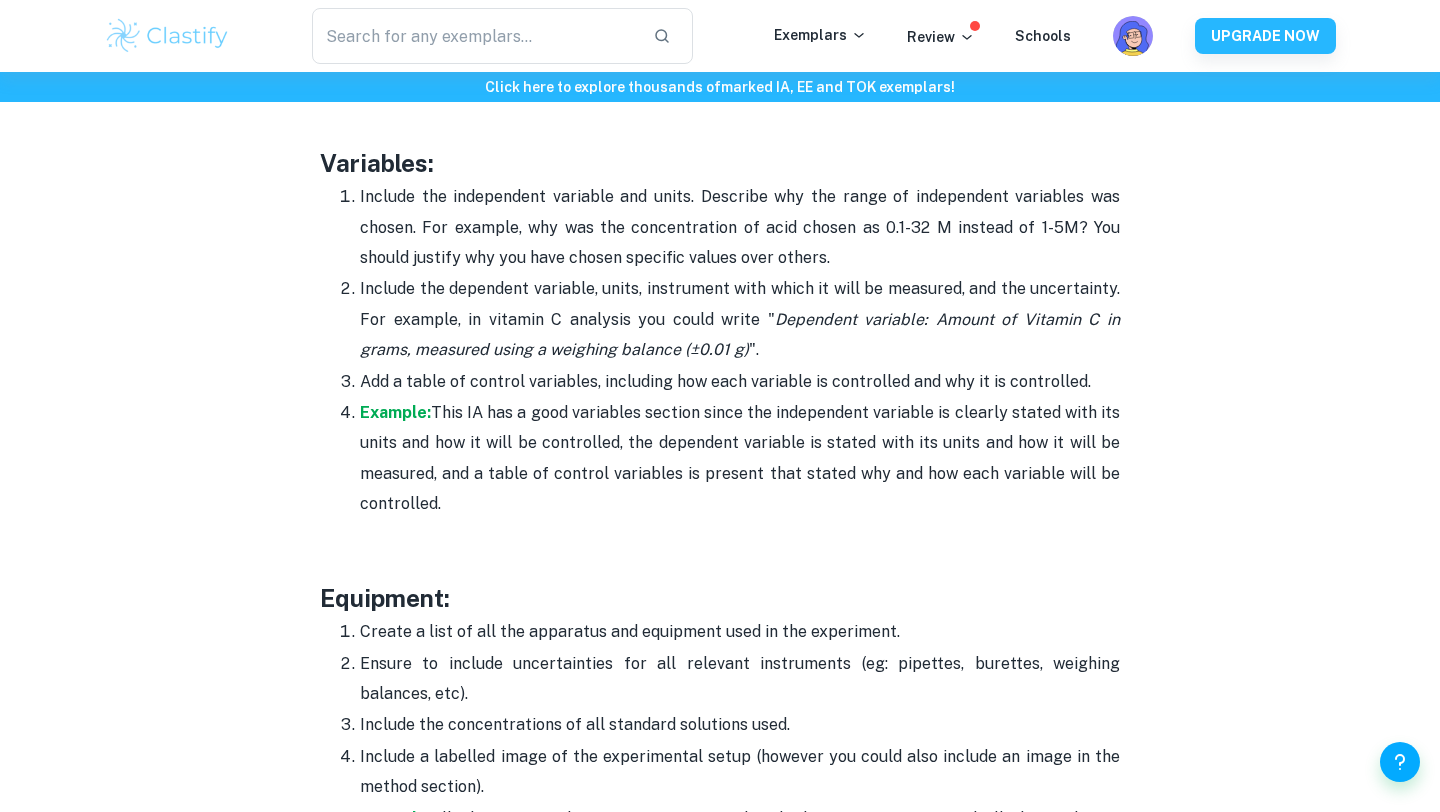 scroll, scrollTop: 3434, scrollLeft: 0, axis: vertical 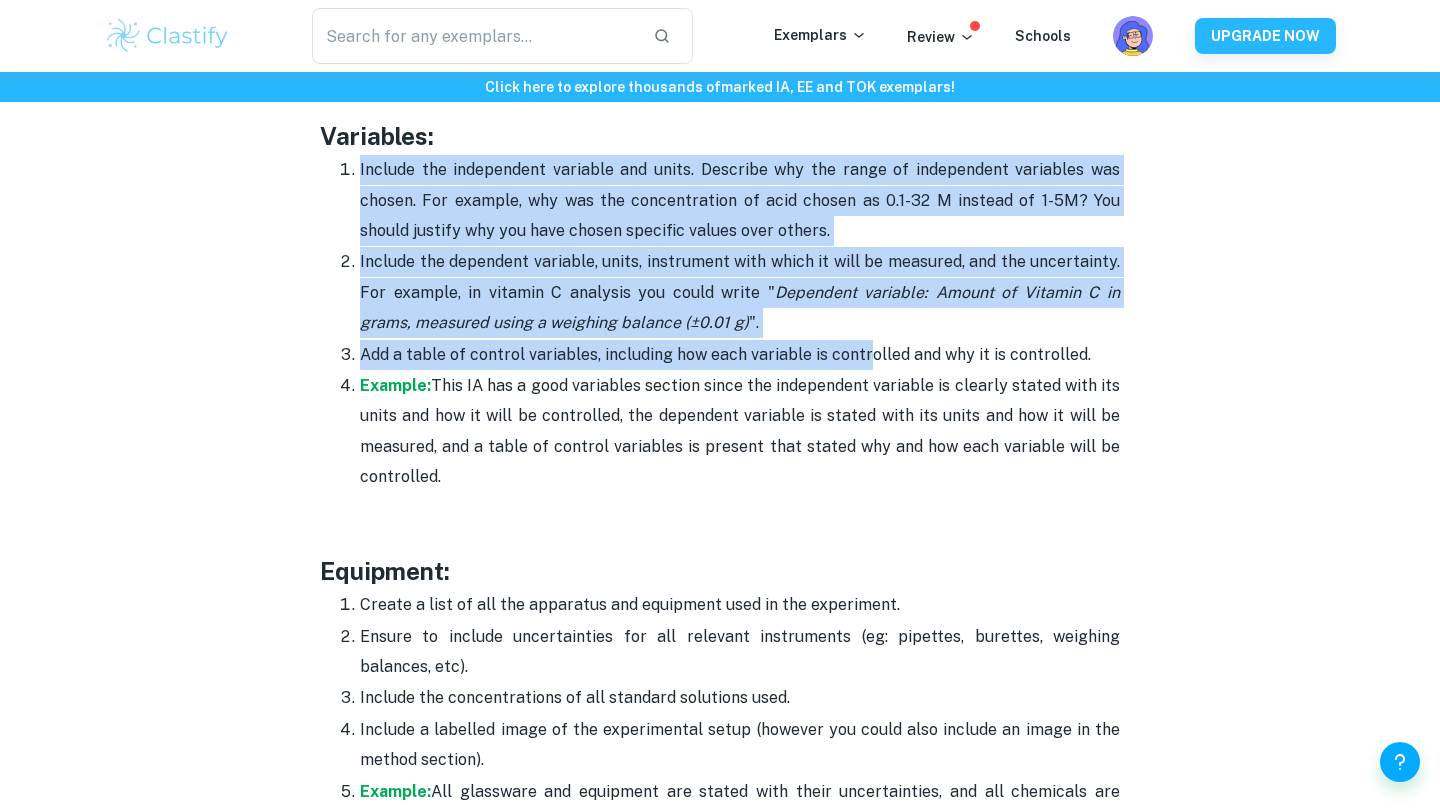 drag, startPoint x: 608, startPoint y: 148, endPoint x: 838, endPoint y: 343, distance: 301.53772 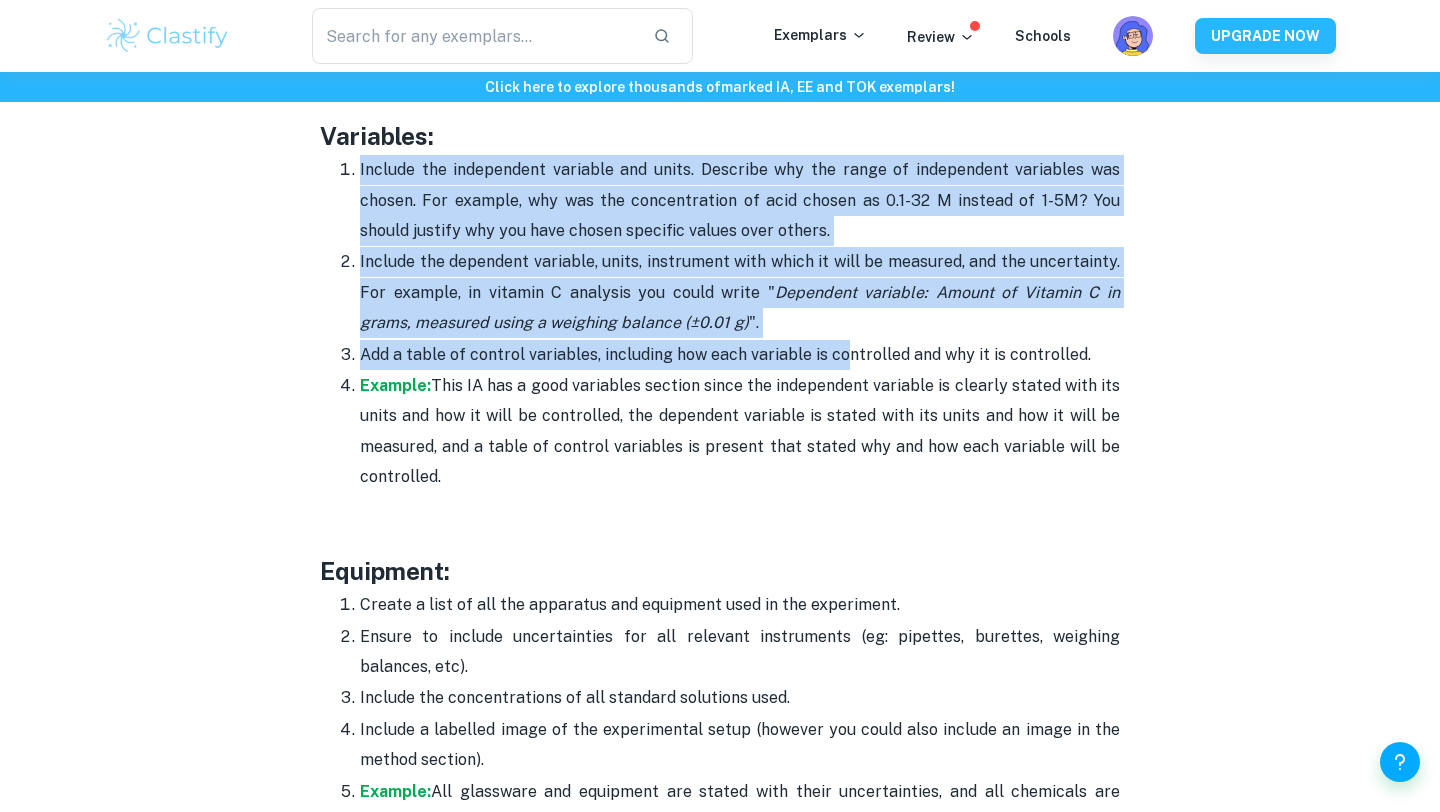 click on "Add a table of control variables, including how each variable is controlled and why it is controlled." at bounding box center (740, 355) 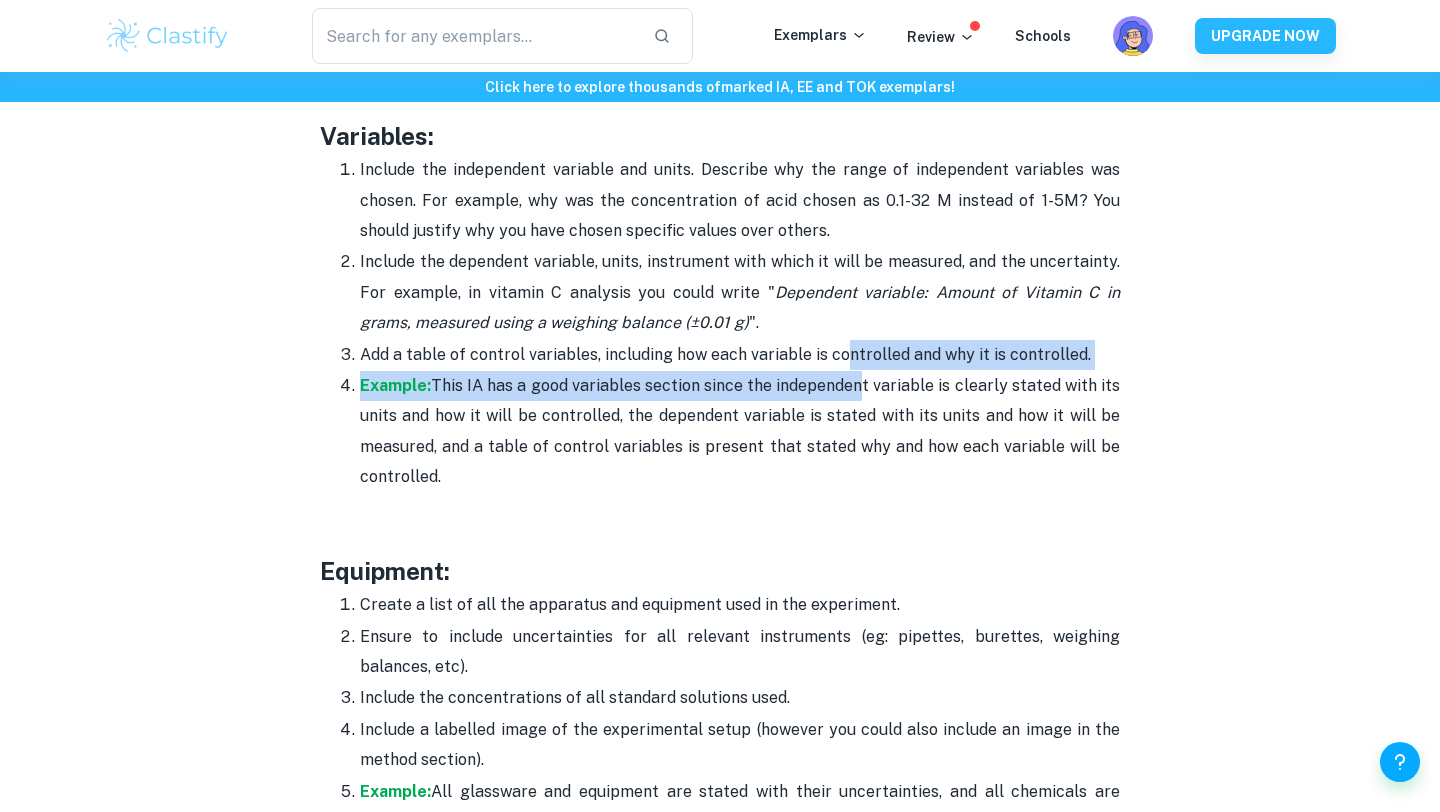 drag, startPoint x: 838, startPoint y: 352, endPoint x: 855, endPoint y: 399, distance: 49.979996 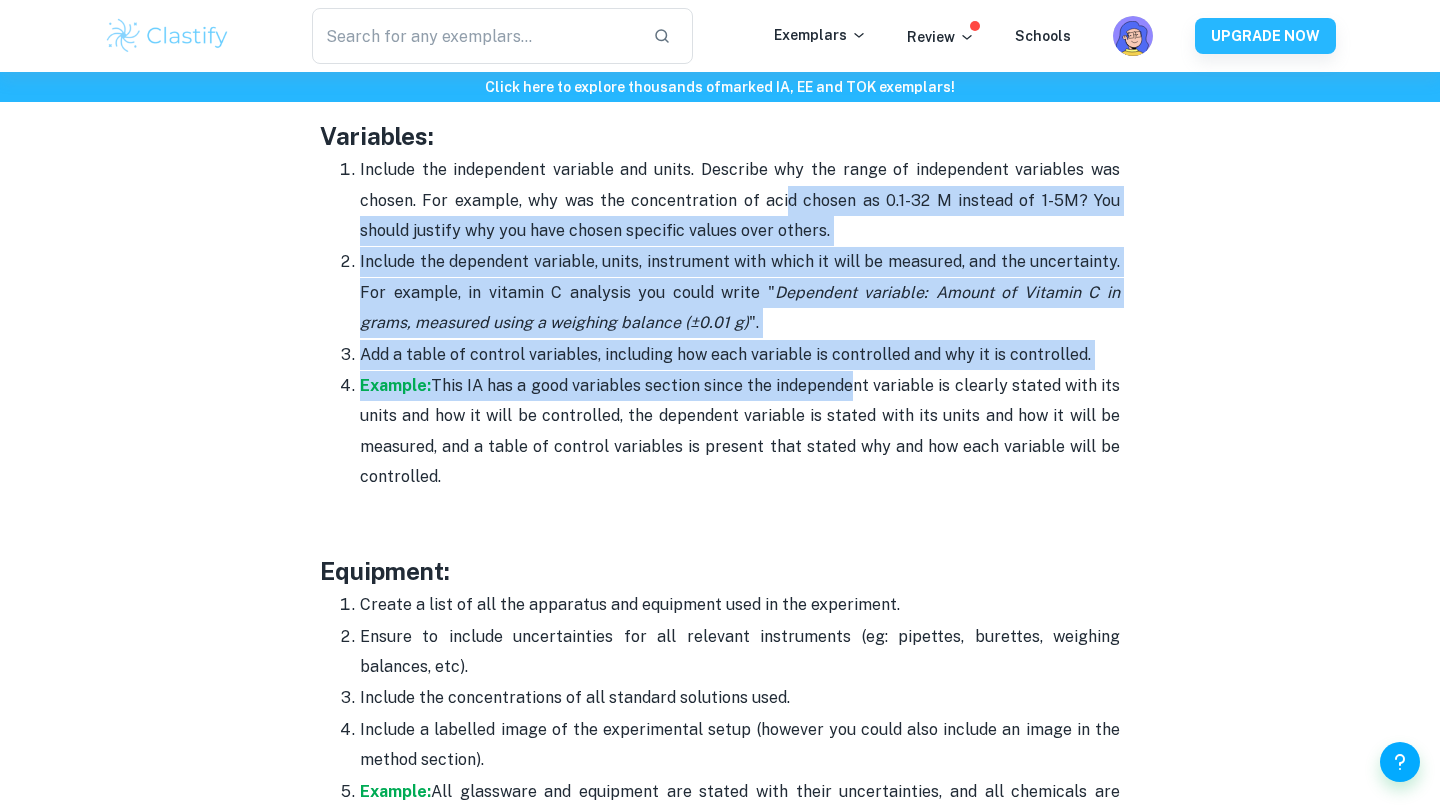 drag, startPoint x: 847, startPoint y: 387, endPoint x: 786, endPoint y: 208, distance: 189.10843 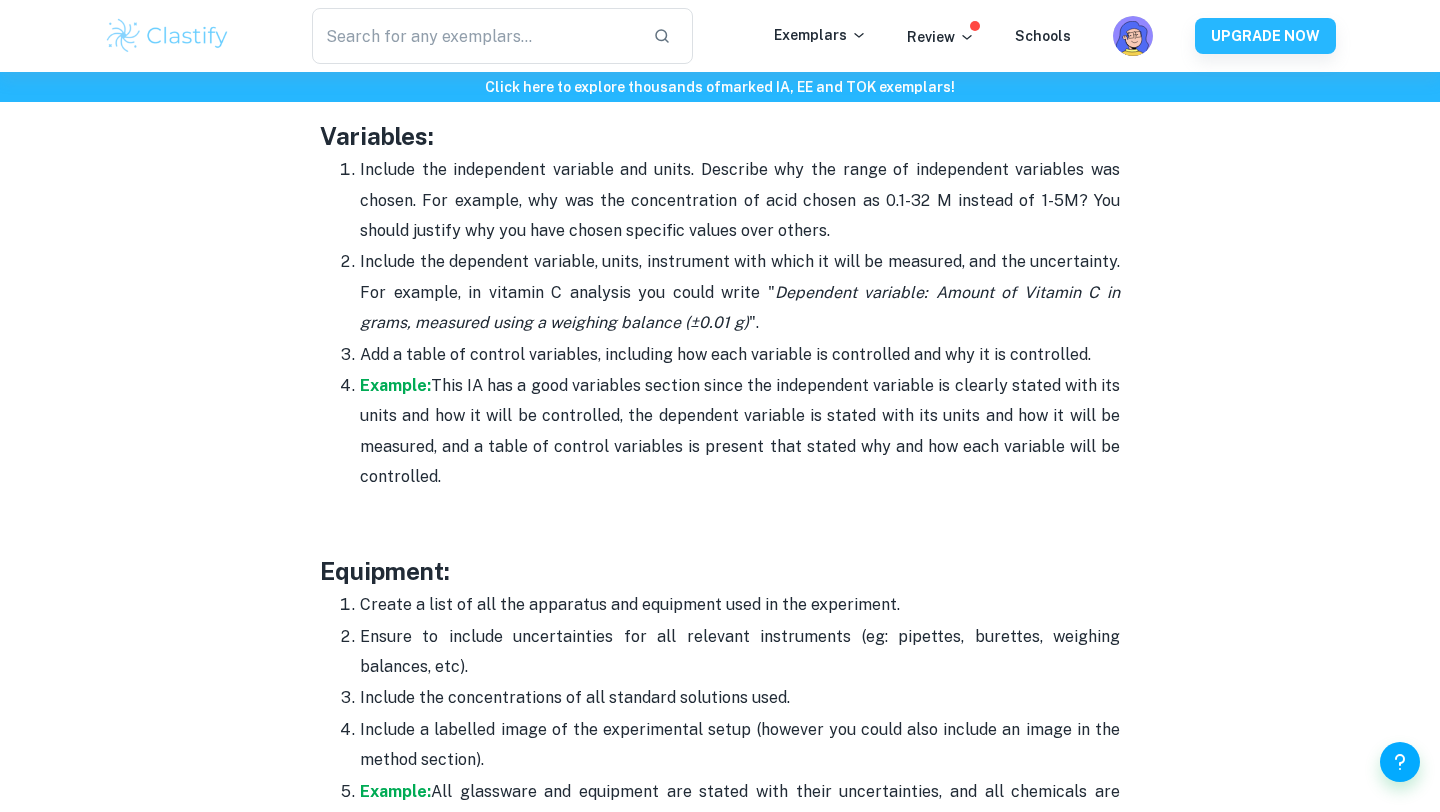 drag, startPoint x: 677, startPoint y: 152, endPoint x: 856, endPoint y: 244, distance: 201.25854 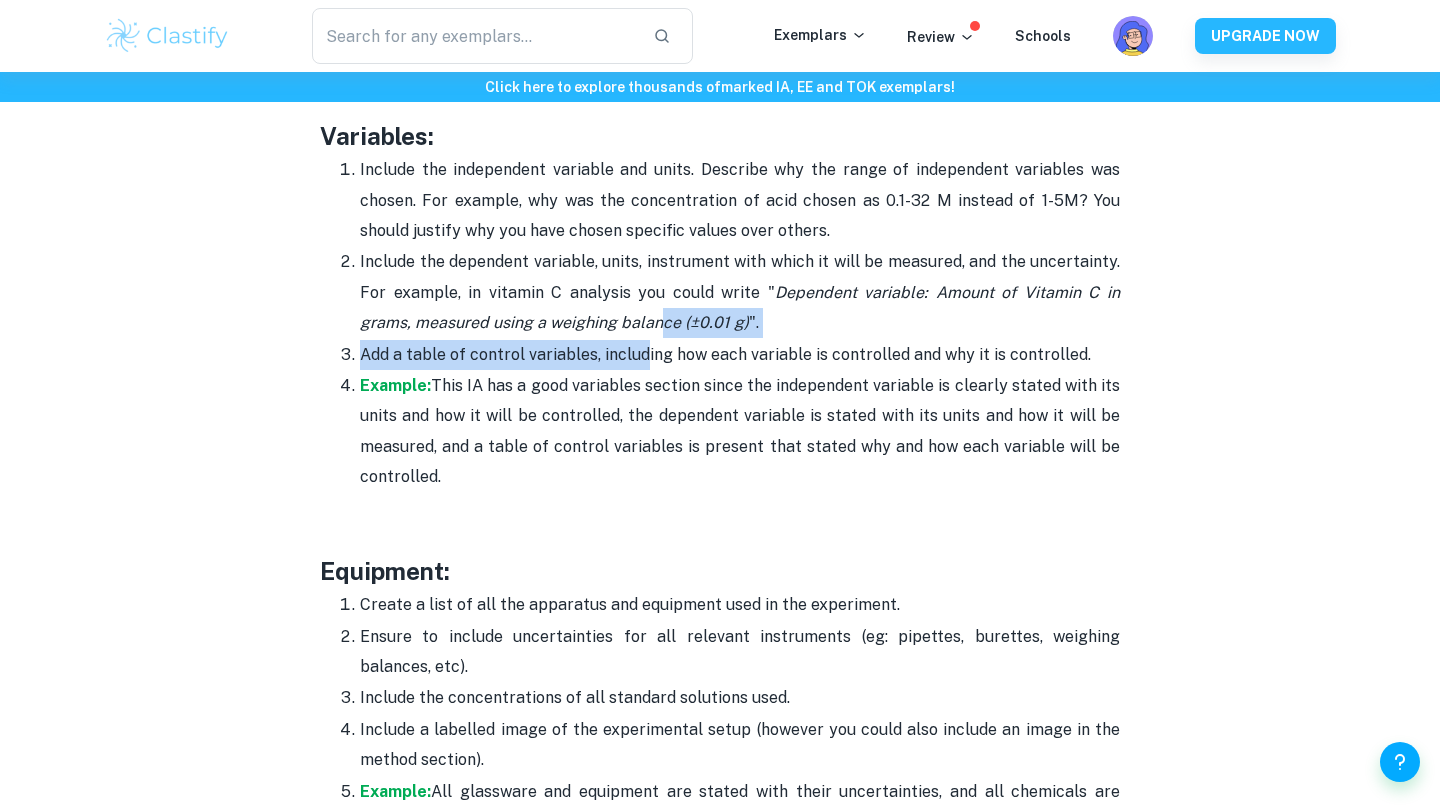 drag, startPoint x: 645, startPoint y: 367, endPoint x: 604, endPoint y: 333, distance: 53.263496 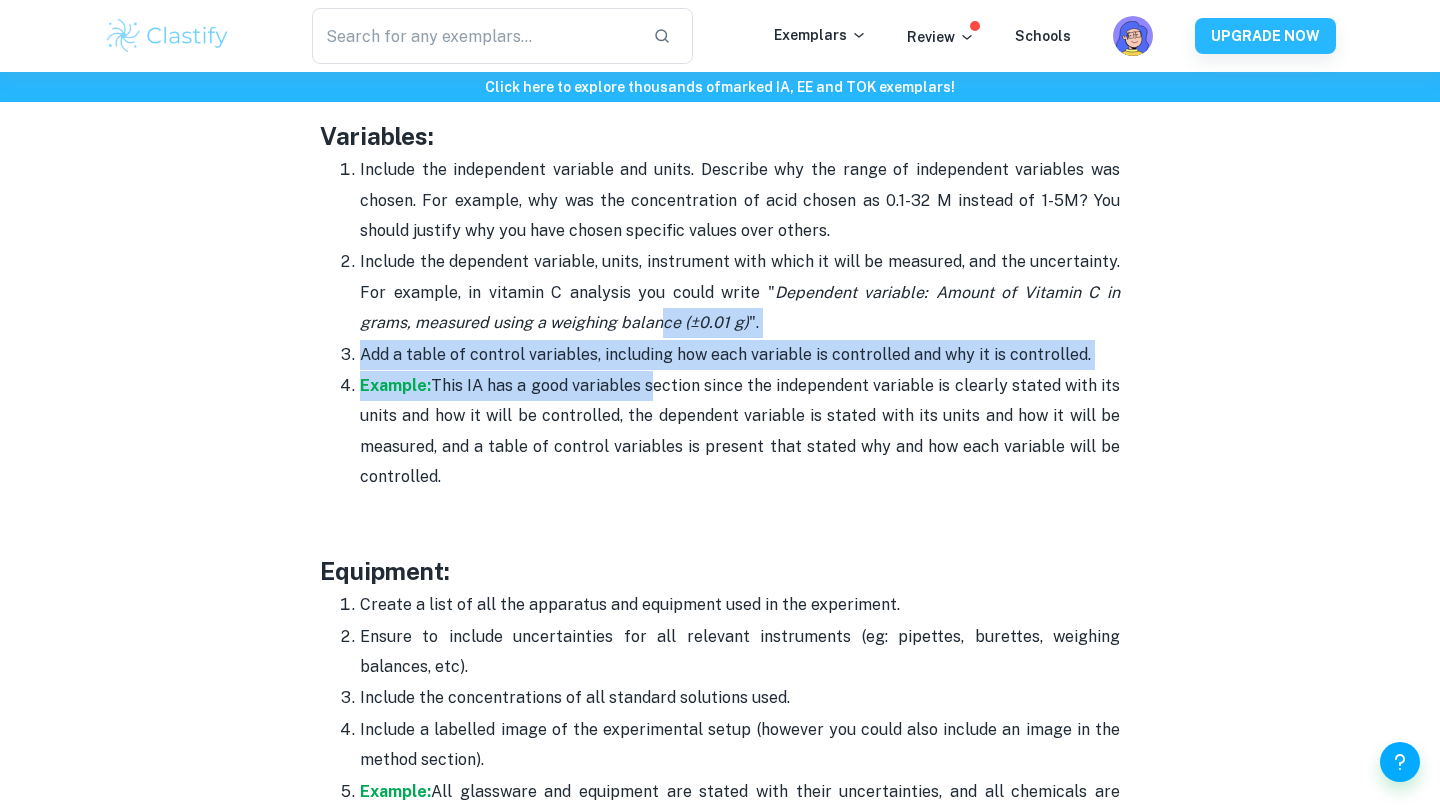 drag, startPoint x: 604, startPoint y: 334, endPoint x: 650, endPoint y: 377, distance: 62.968246 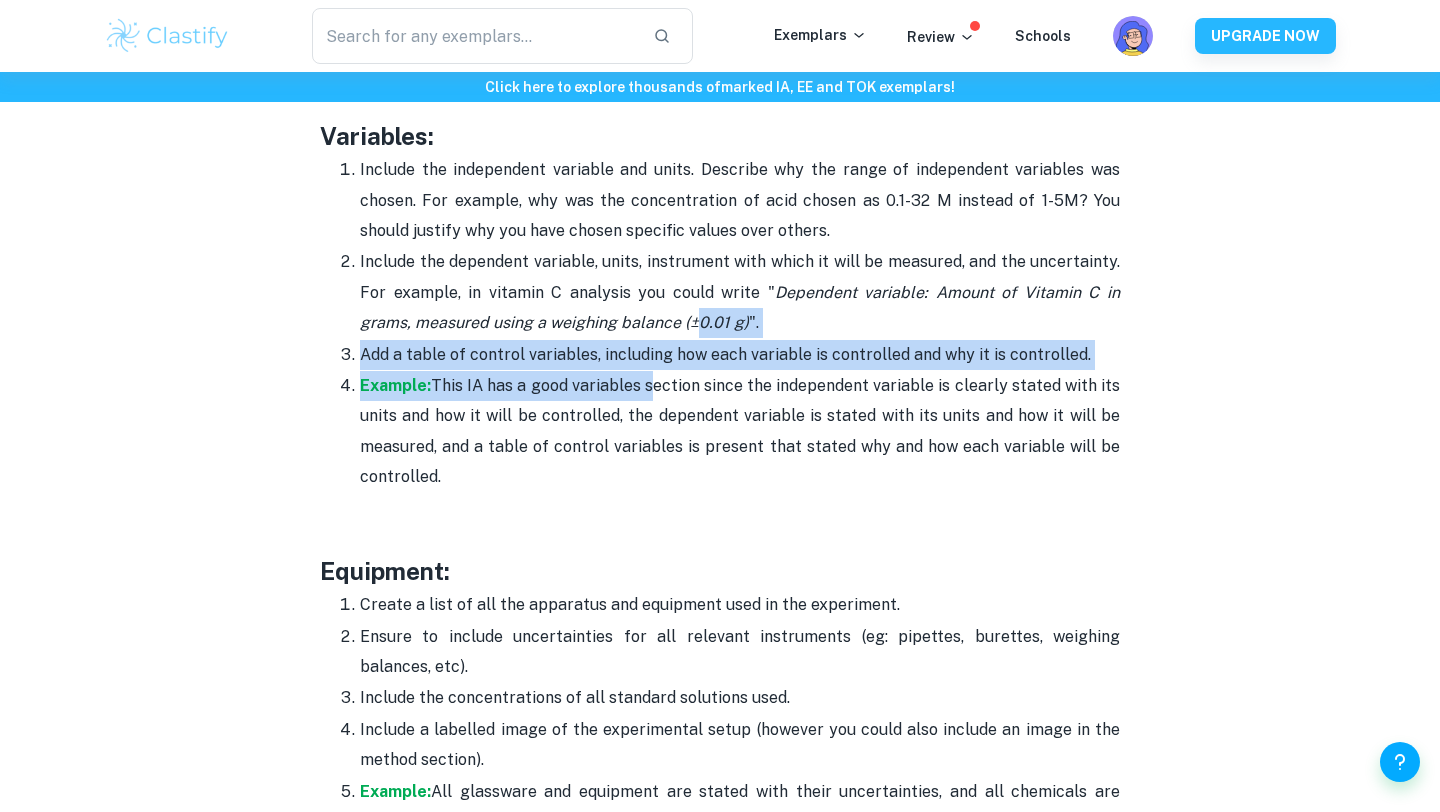 drag, startPoint x: 650, startPoint y: 377, endPoint x: 638, endPoint y: 326, distance: 52.392746 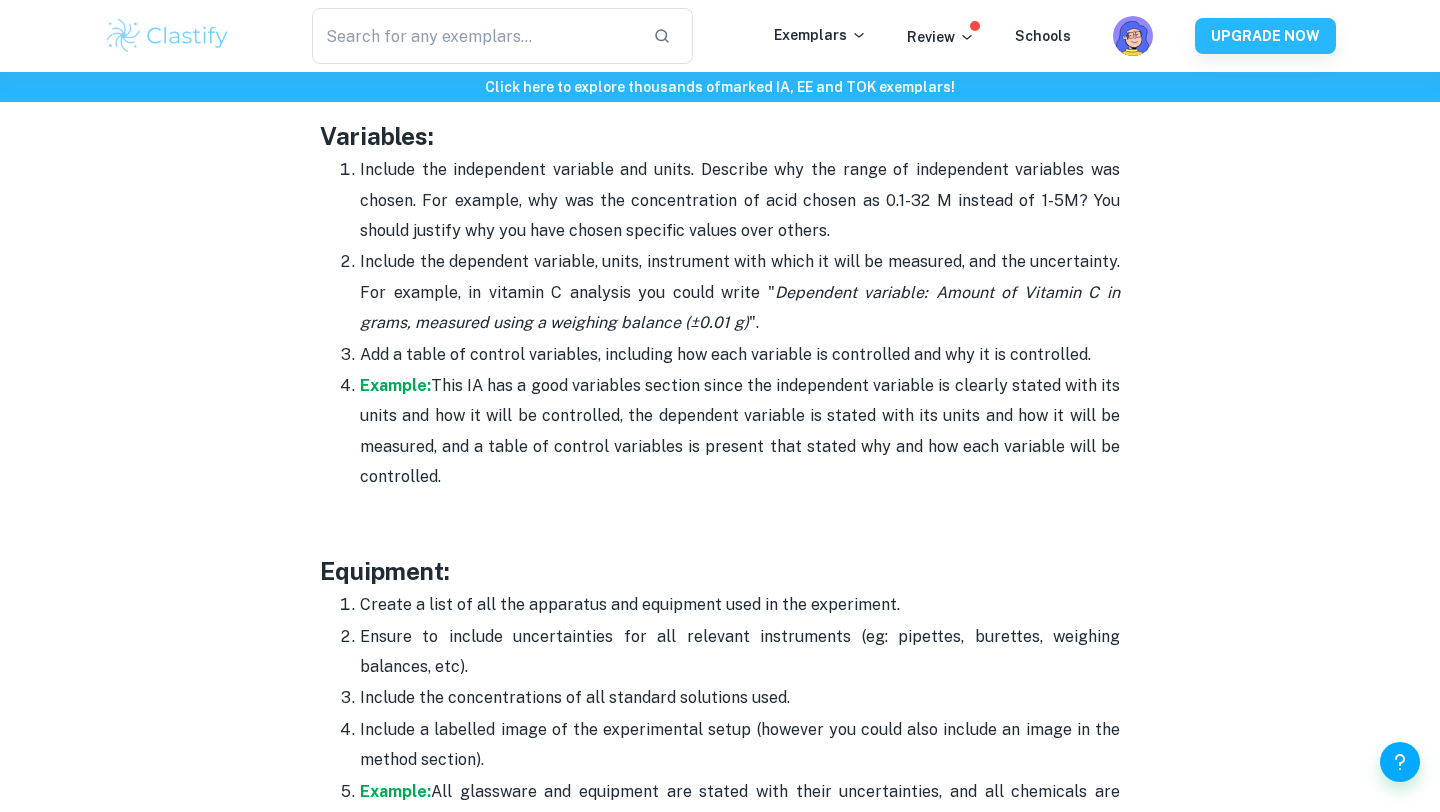 click on "Dependent variable: Amount of Vitamin C in grams, measured using a weighing balance (±0.01 g)" at bounding box center [740, 307] 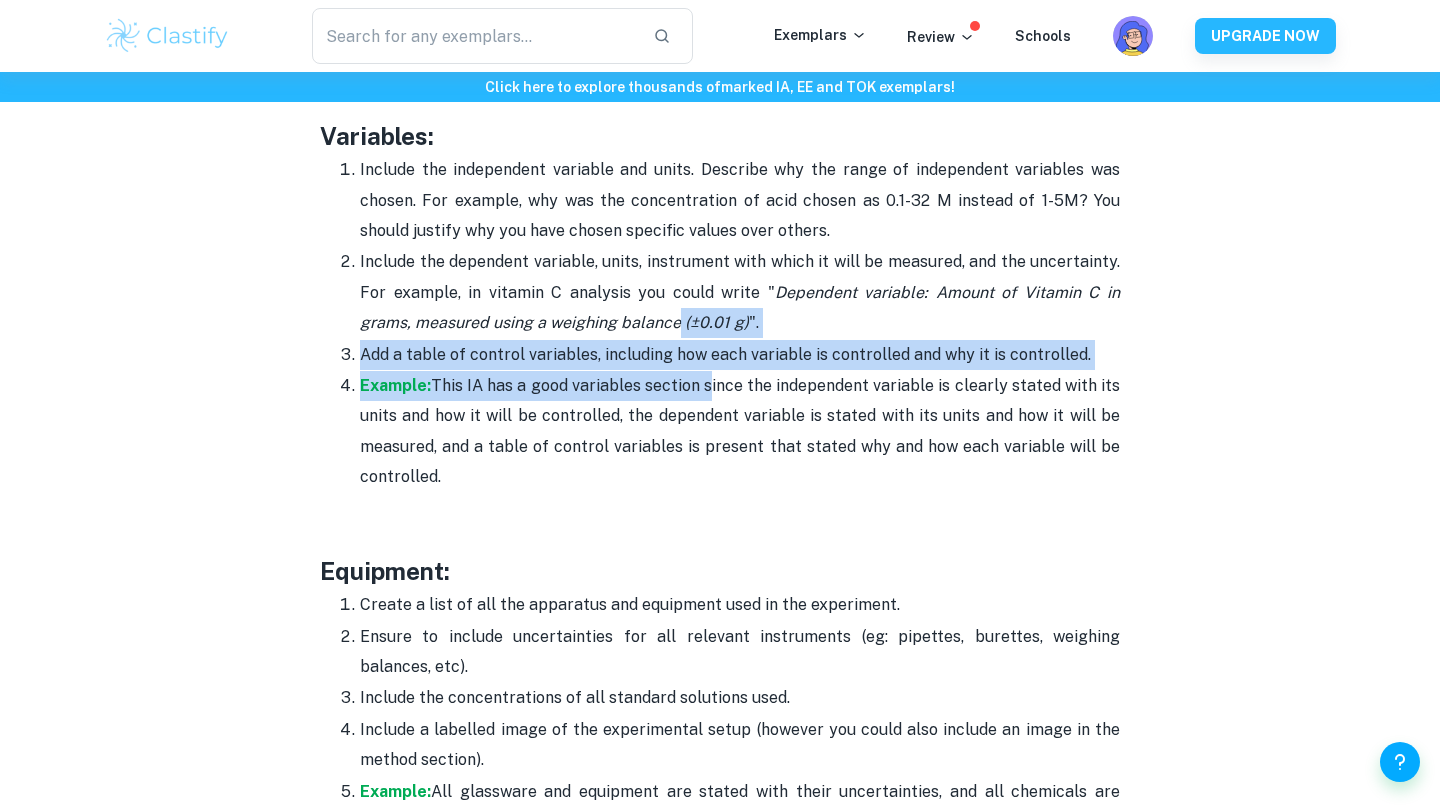 drag, startPoint x: 625, startPoint y: 326, endPoint x: 709, endPoint y: 396, distance: 109.3435 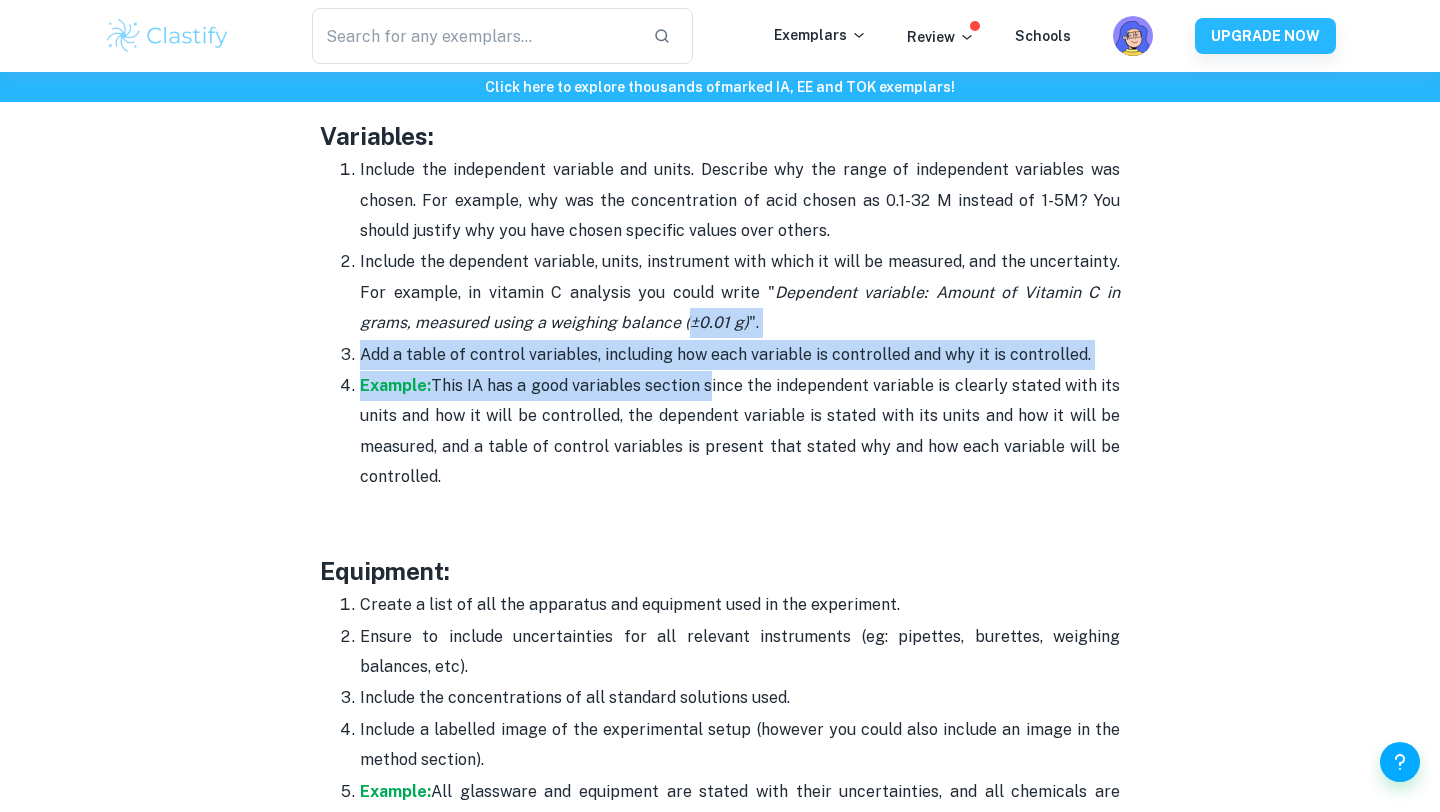 drag, startPoint x: 709, startPoint y: 396, endPoint x: 630, endPoint y: 304, distance: 121.264175 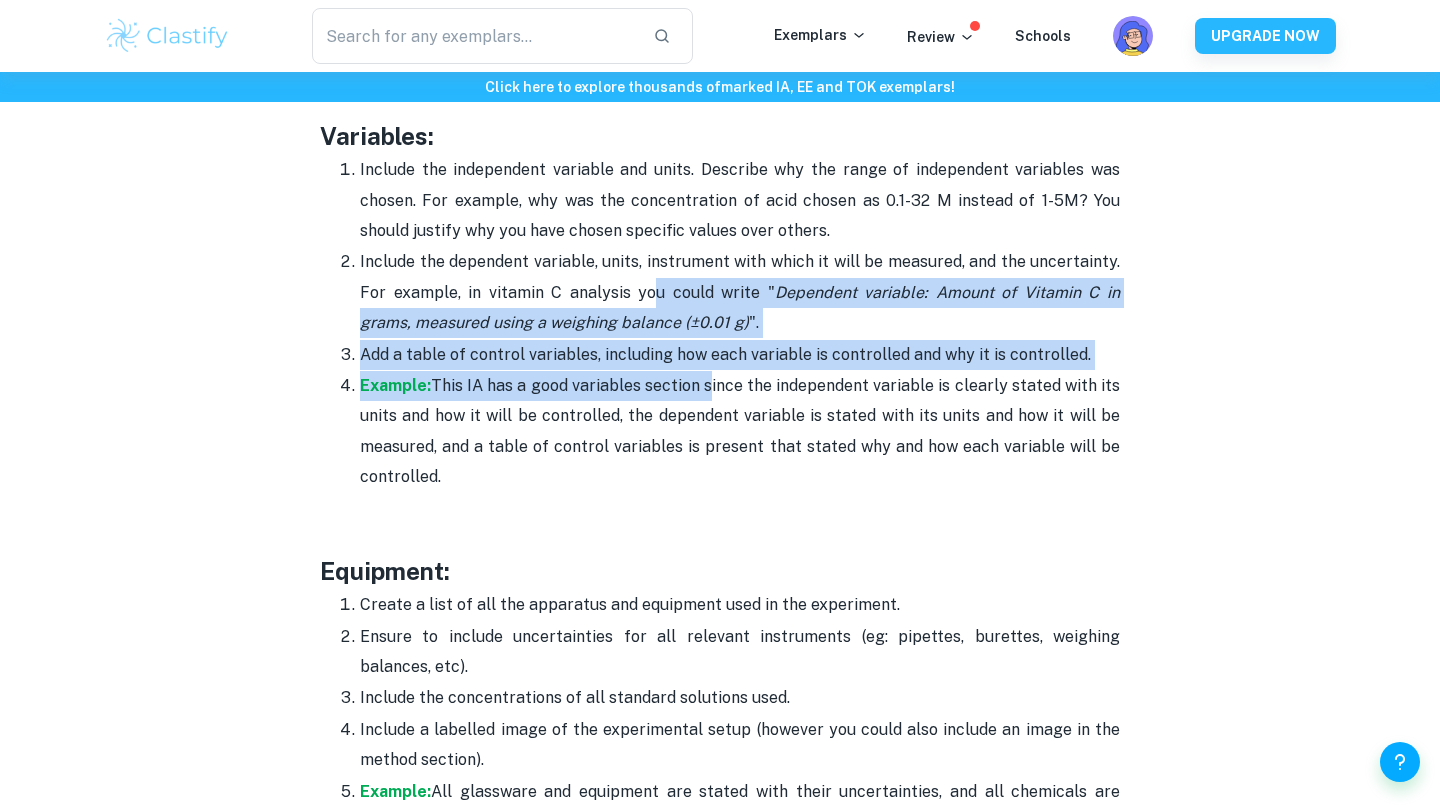 click on "Include the dependent variable, units, instrument with which it will be measured, and the uncertainty. For example, in vitamin C analysis you could write " Dependent variable: Amount of Vitamin C in grams, measured using a weighing balance (±0.01 g) "." at bounding box center (740, 292) 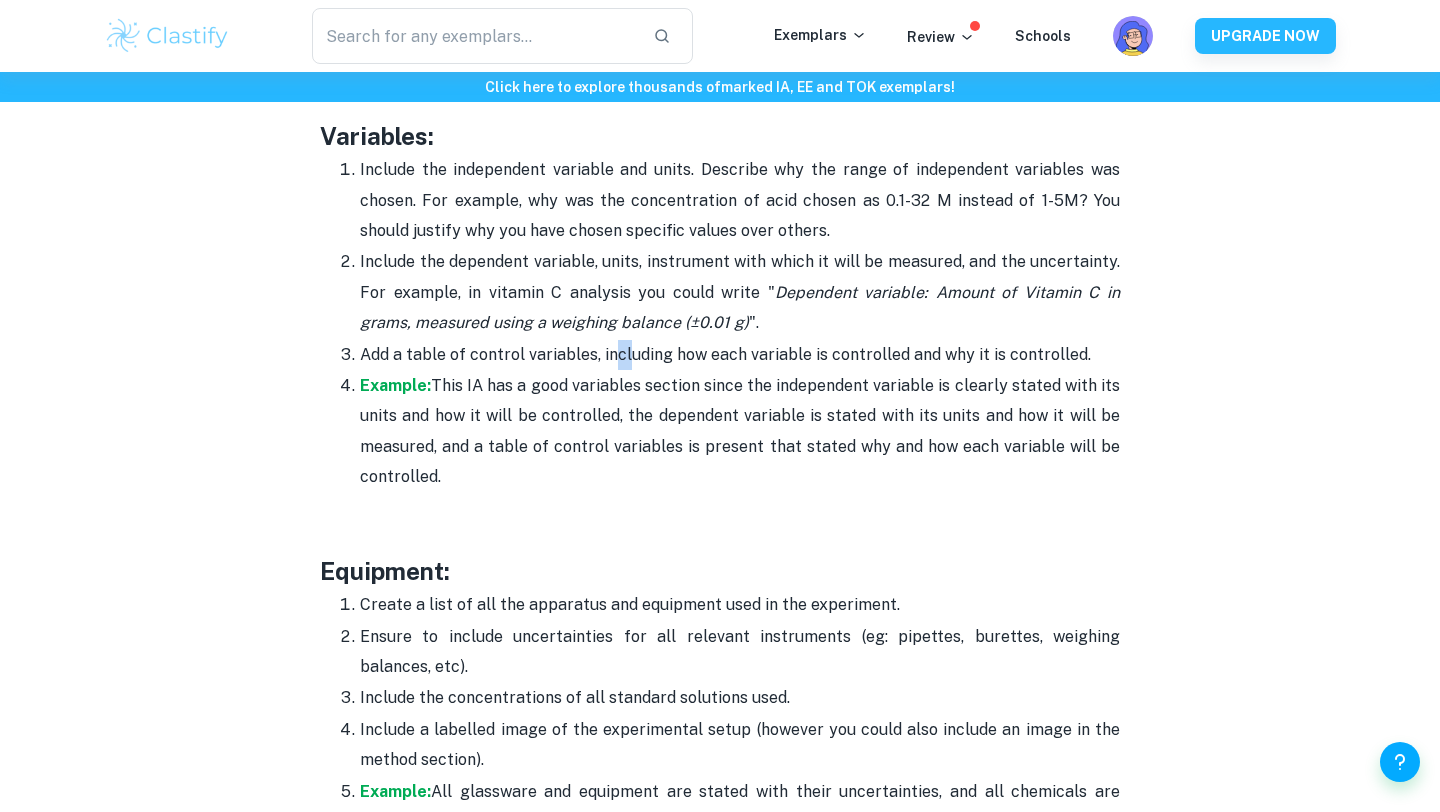 drag, startPoint x: 626, startPoint y: 369, endPoint x: 613, endPoint y: 343, distance: 29.068884 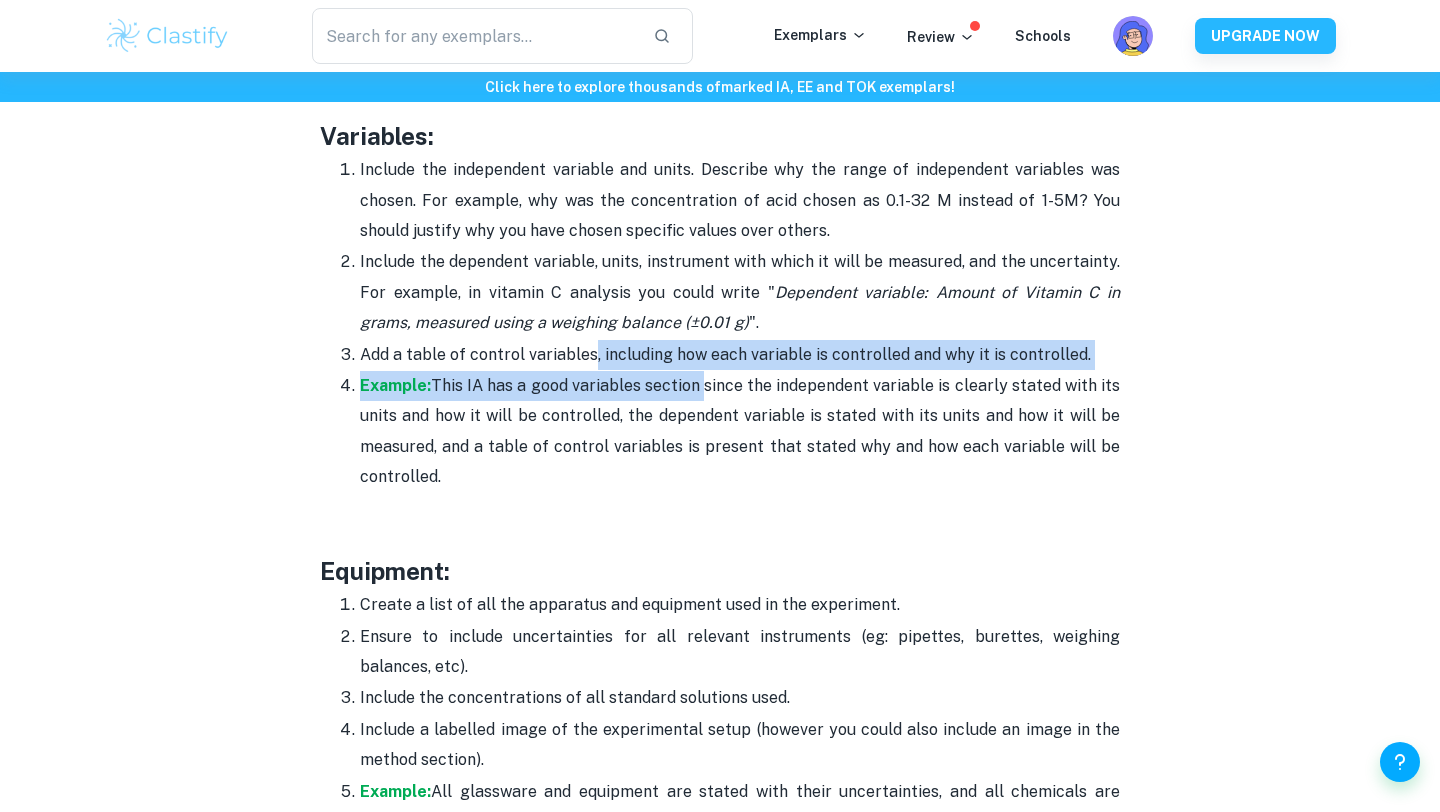 drag, startPoint x: 589, startPoint y: 341, endPoint x: 700, endPoint y: 386, distance: 119.77479 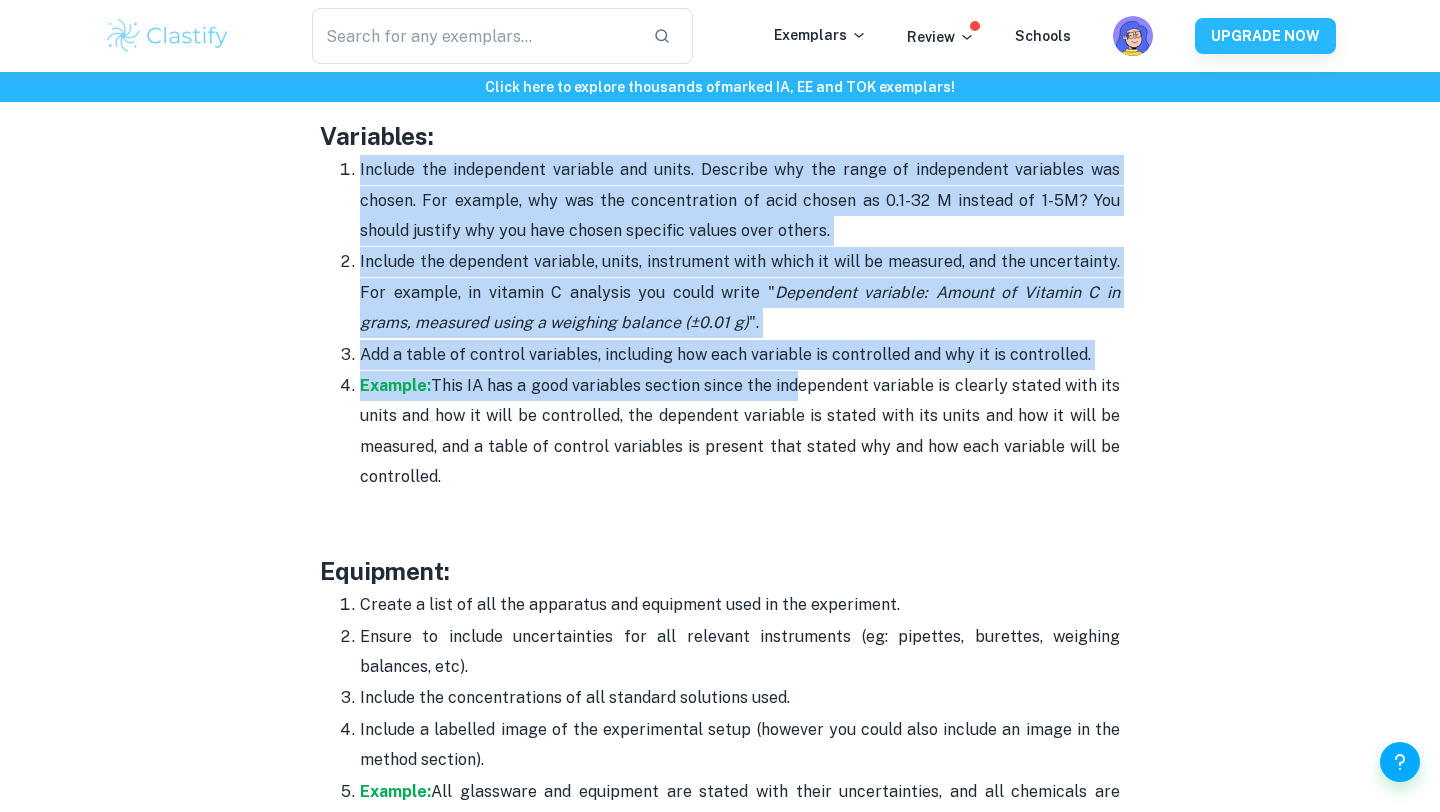 drag, startPoint x: 357, startPoint y: 172, endPoint x: 817, endPoint y: 383, distance: 506.08398 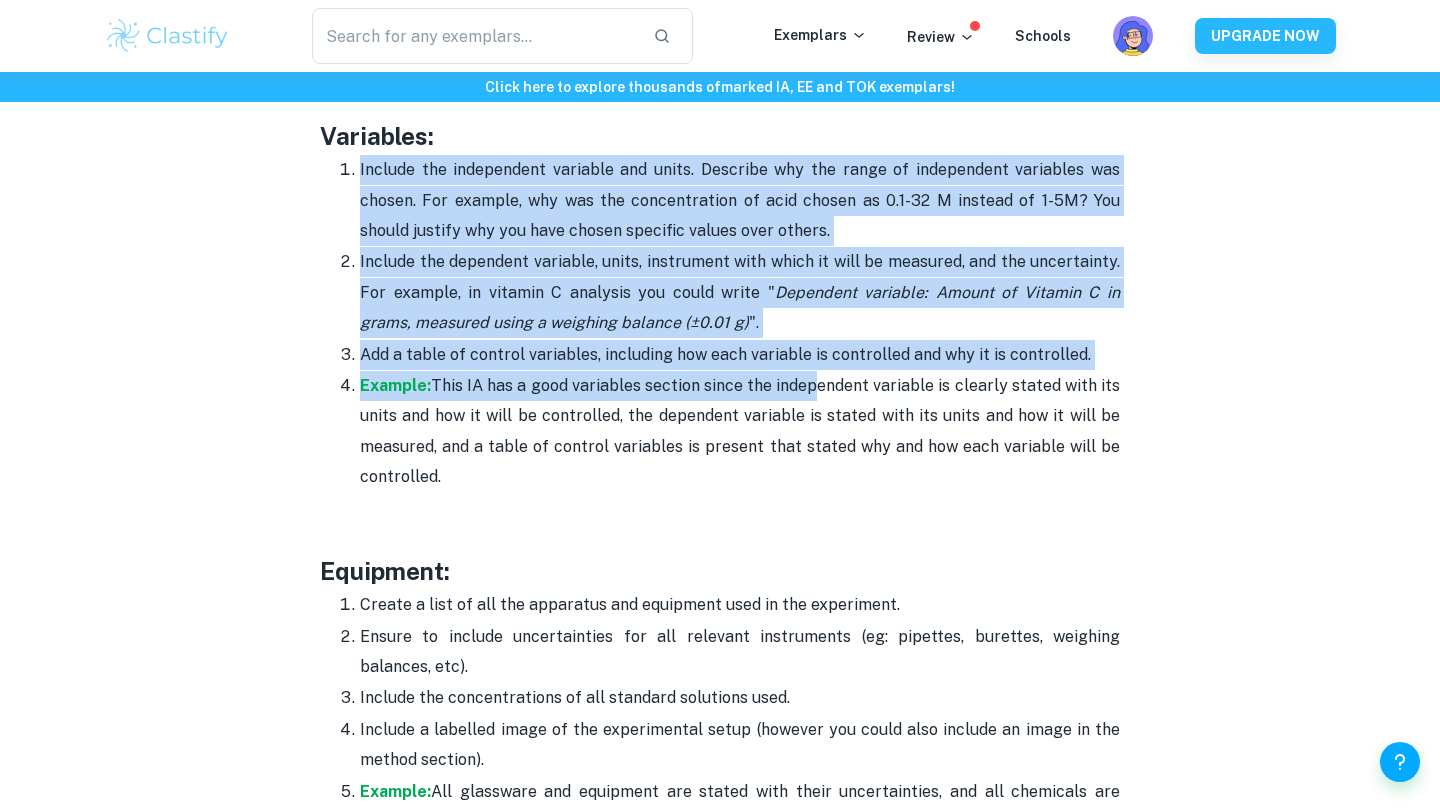 click on "Example:  This IA has a good variables section since the independent variable is clearly stated with its units and how it will be controlled, the dependent variable is stated with its units and how it will be measured, and a table of control variables is present that stated why and how each variable will be controlled." at bounding box center [740, 432] 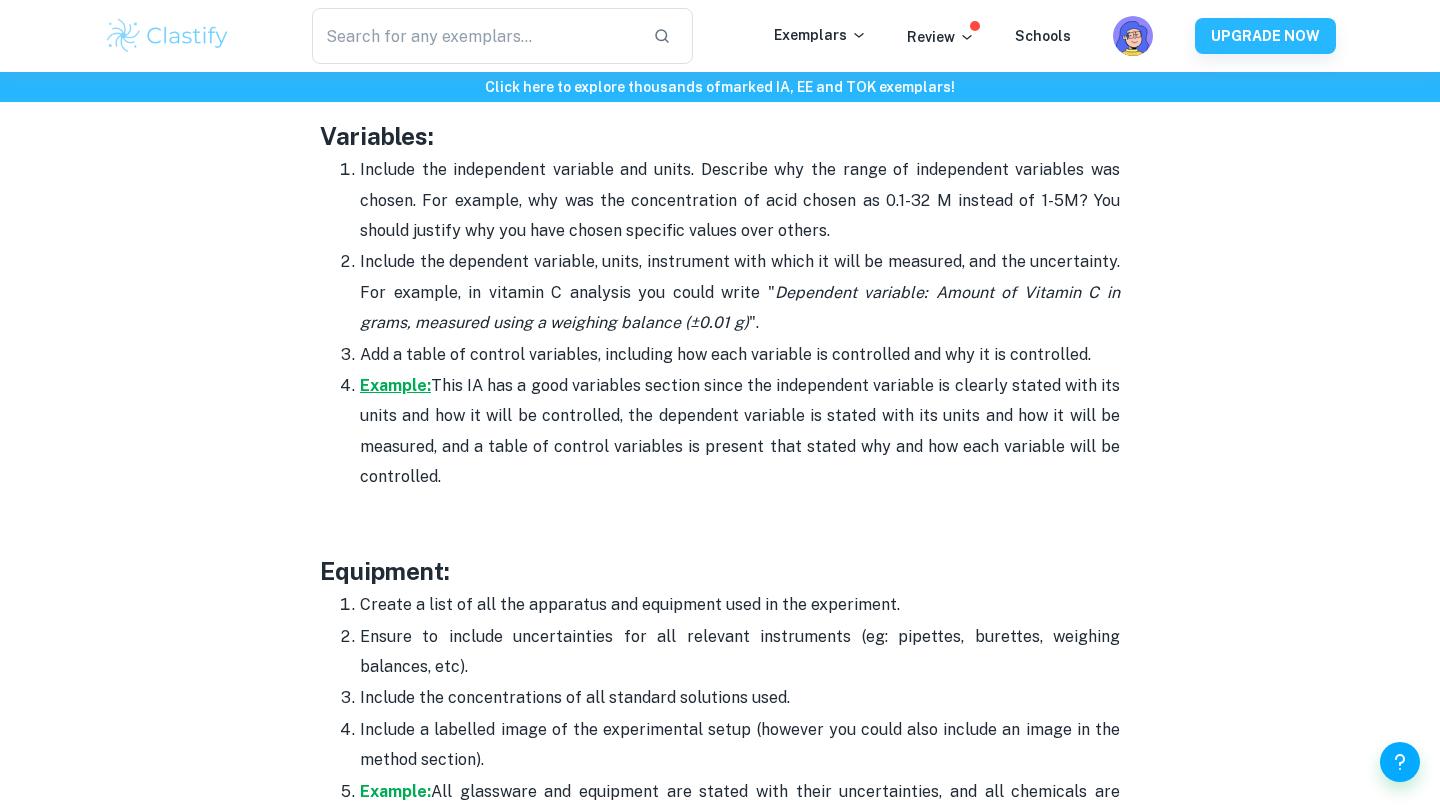click on "Example:" at bounding box center [395, 385] 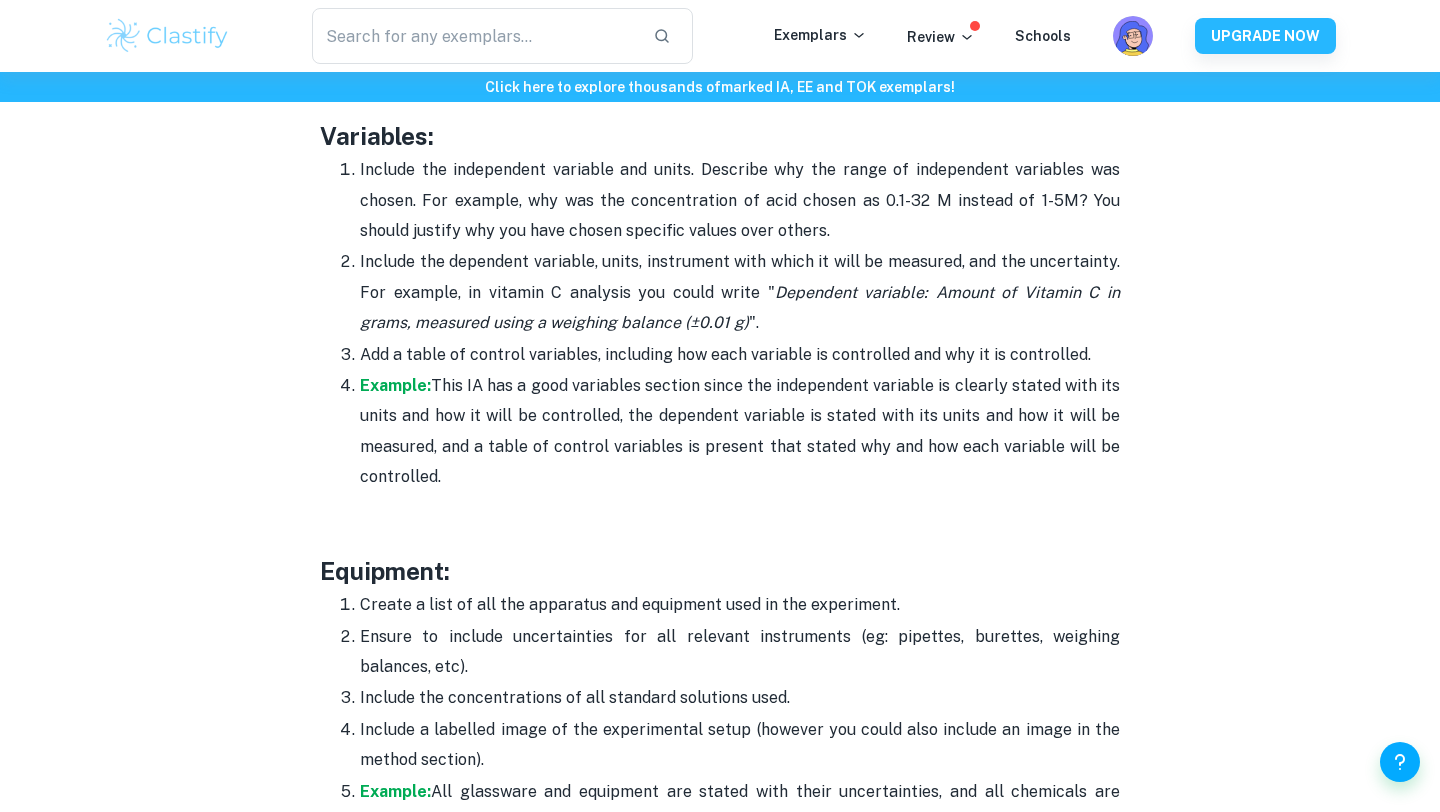 drag, startPoint x: 348, startPoint y: 165, endPoint x: 680, endPoint y: 475, distance: 454.229 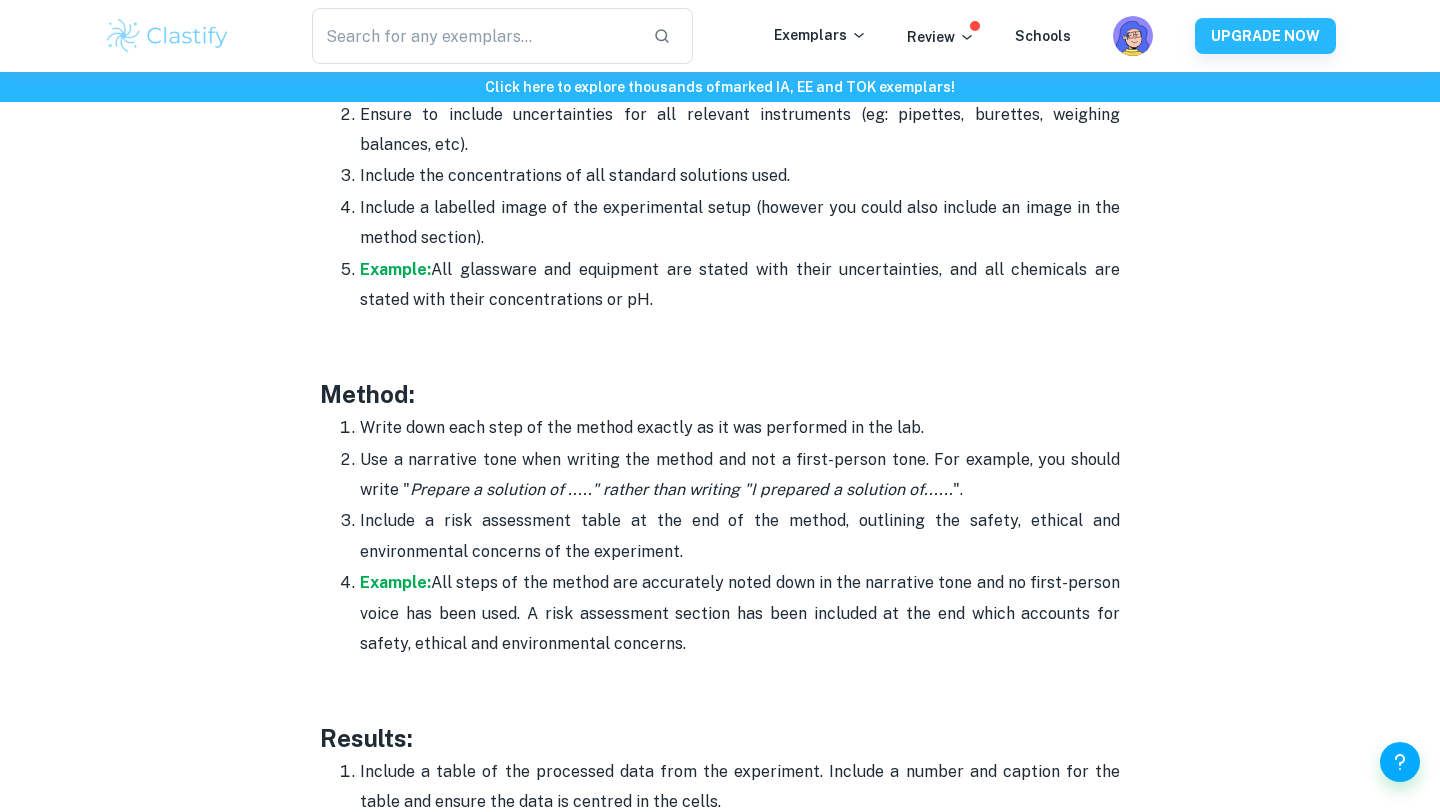 scroll, scrollTop: 3965, scrollLeft: 0, axis: vertical 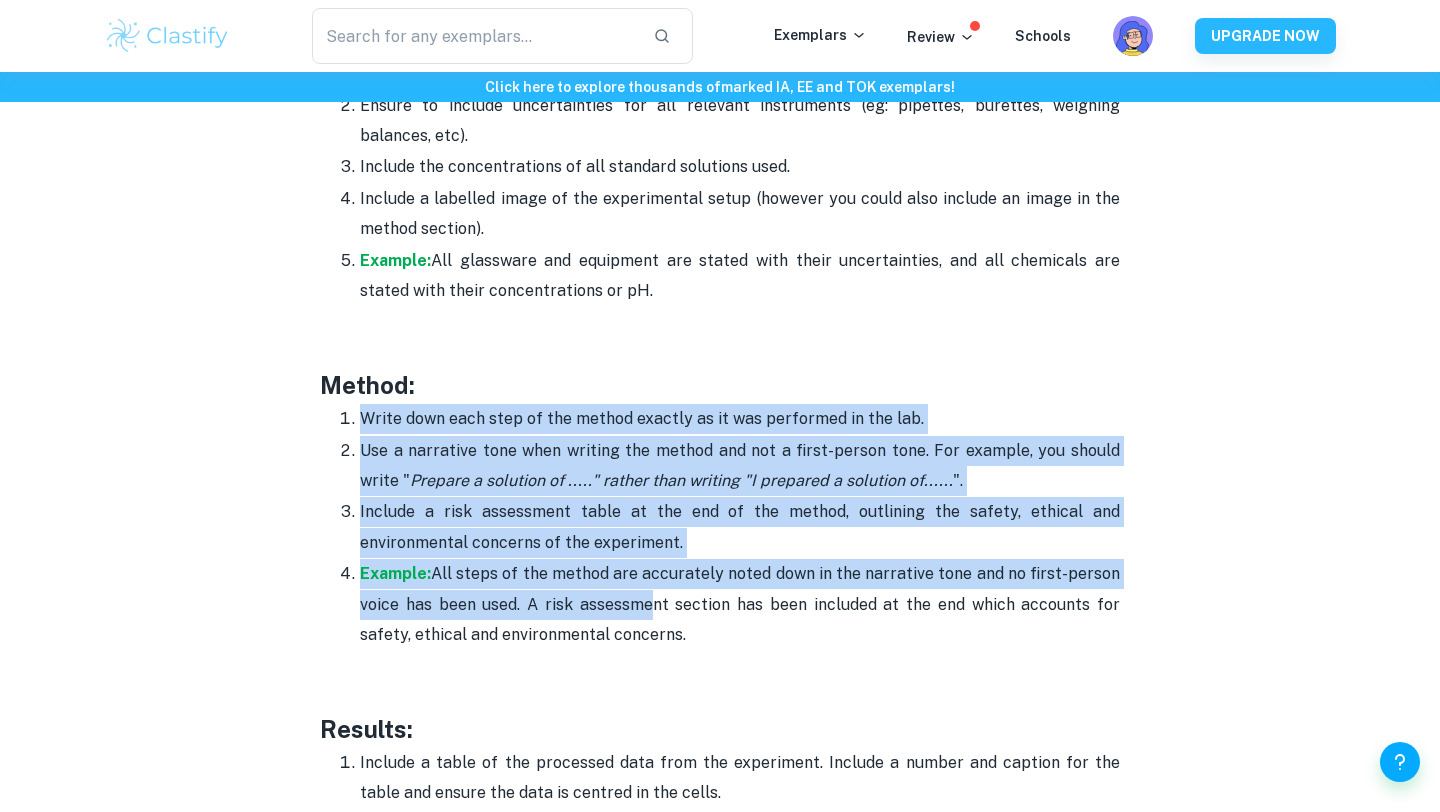 drag, startPoint x: 344, startPoint y: 425, endPoint x: 664, endPoint y: 608, distance: 368.63126 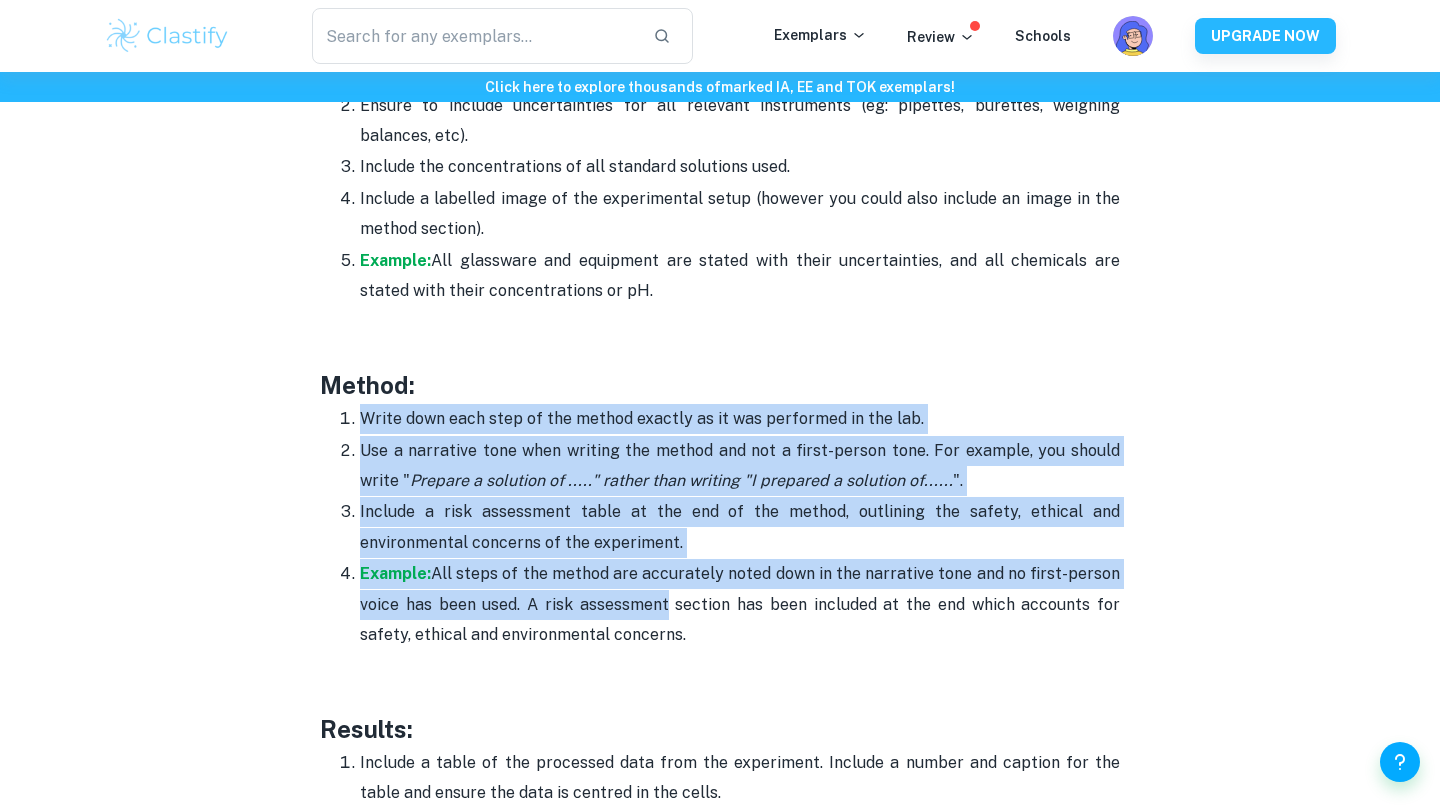 click on "Example:  All steps of the method are accurately noted down in the narrative tone and no first-person voice has been used. A risk assessment section has been included at the end which accounts for safety, ethical and environmental concerns." at bounding box center [740, 604] 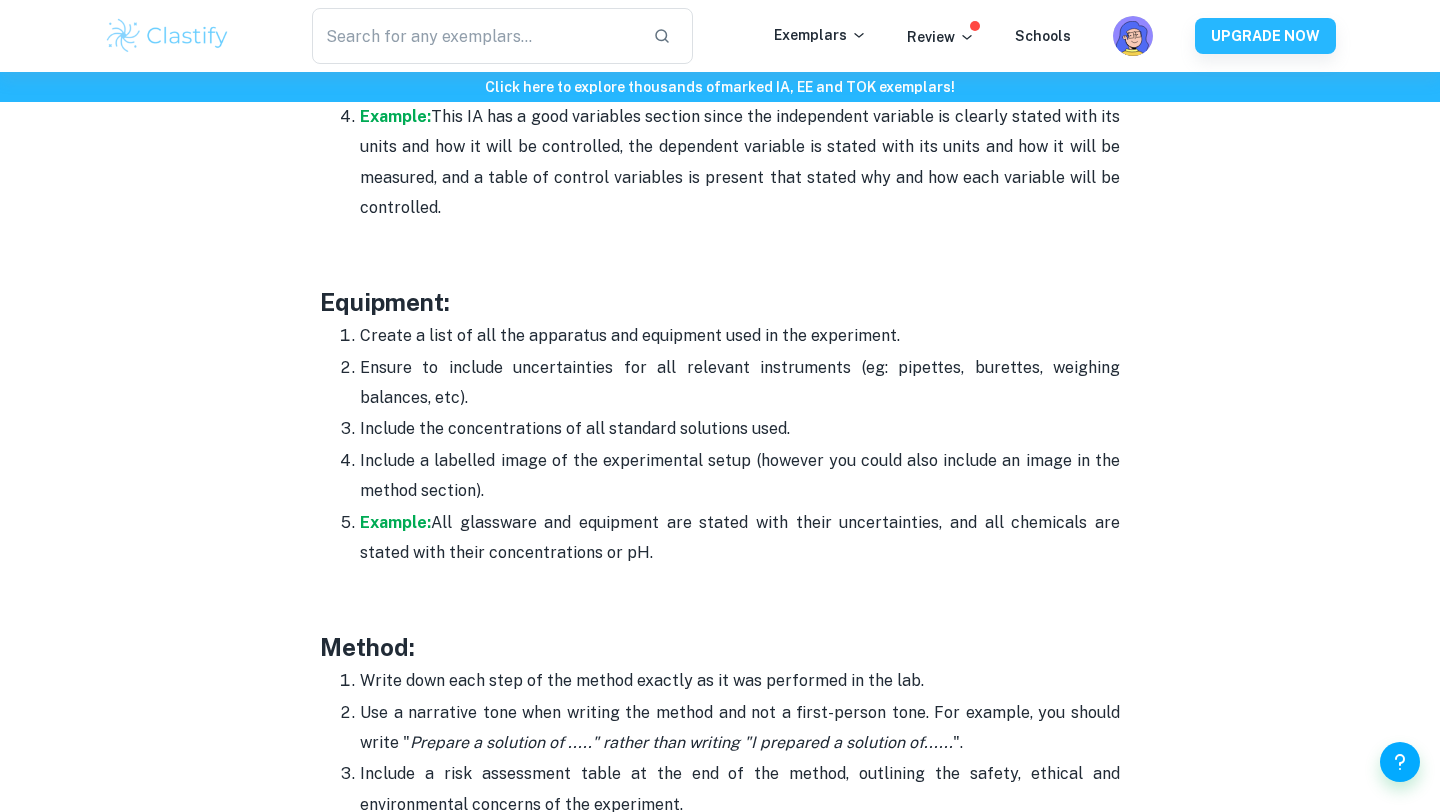 scroll, scrollTop: 3617, scrollLeft: 0, axis: vertical 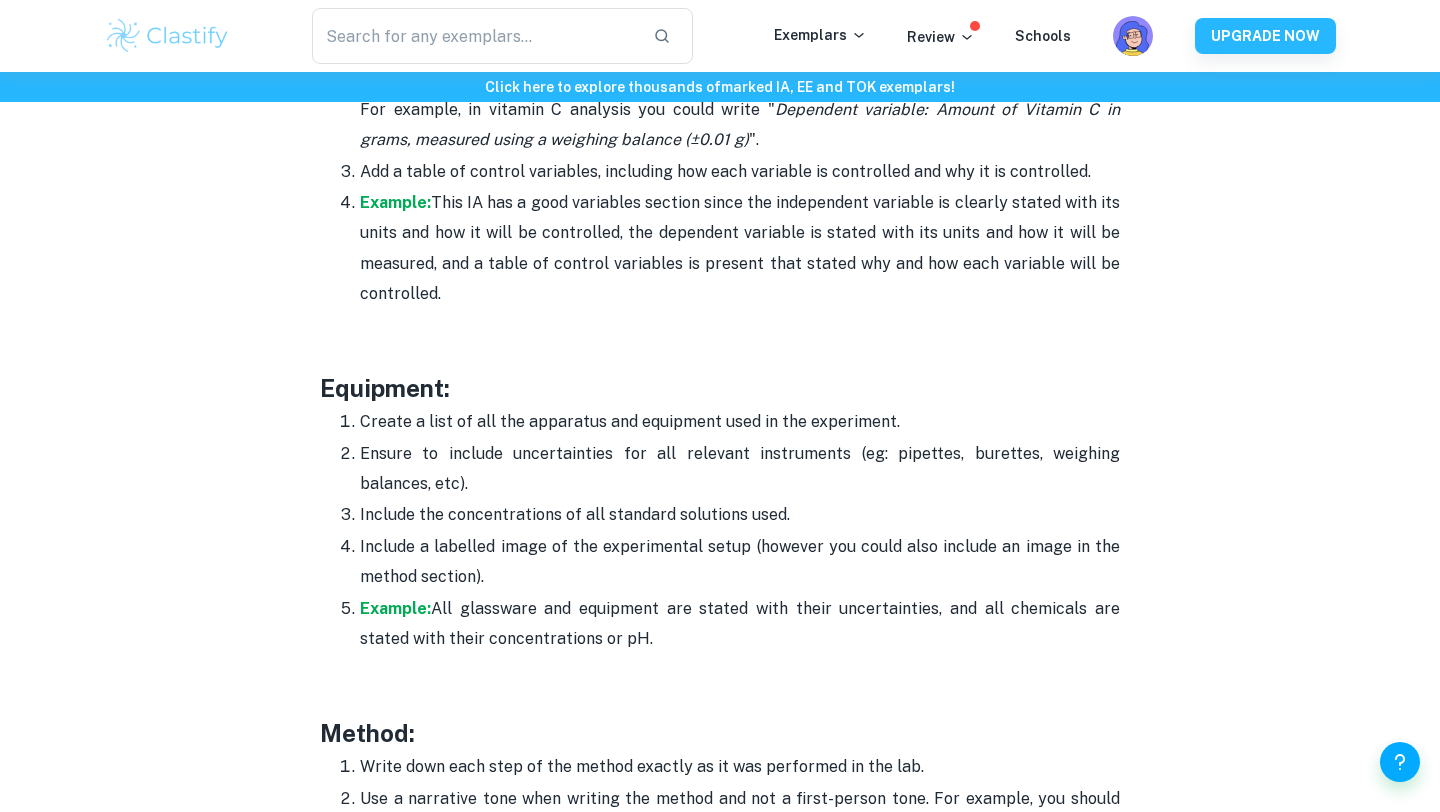 click on "Example:  All glassware and equipment are stated with their uncertainties, and all chemicals are stated with their concentrations or pH." at bounding box center [740, 624] 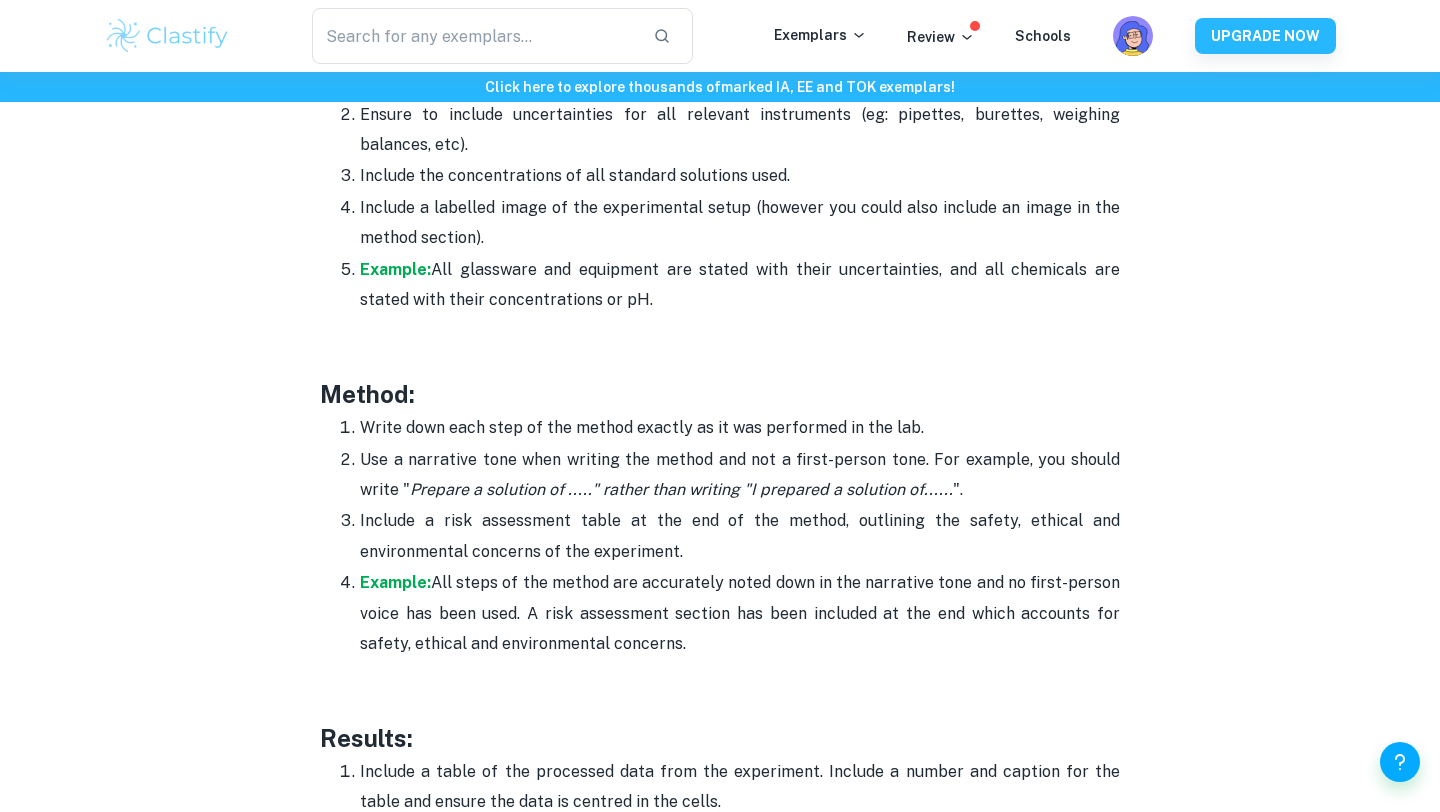 scroll, scrollTop: 3991, scrollLeft: 0, axis: vertical 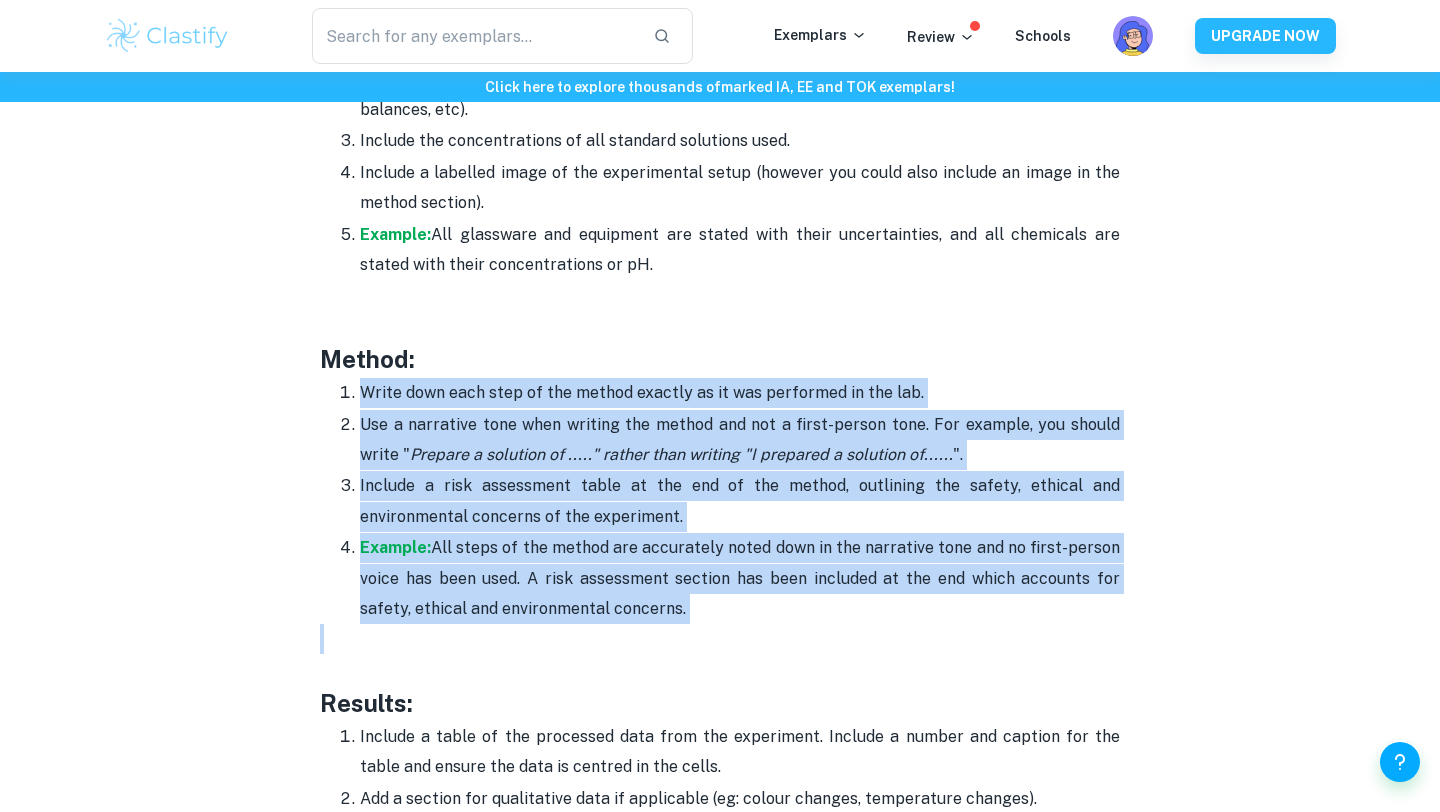 drag, startPoint x: 352, startPoint y: 391, endPoint x: 757, endPoint y: 642, distance: 476.47244 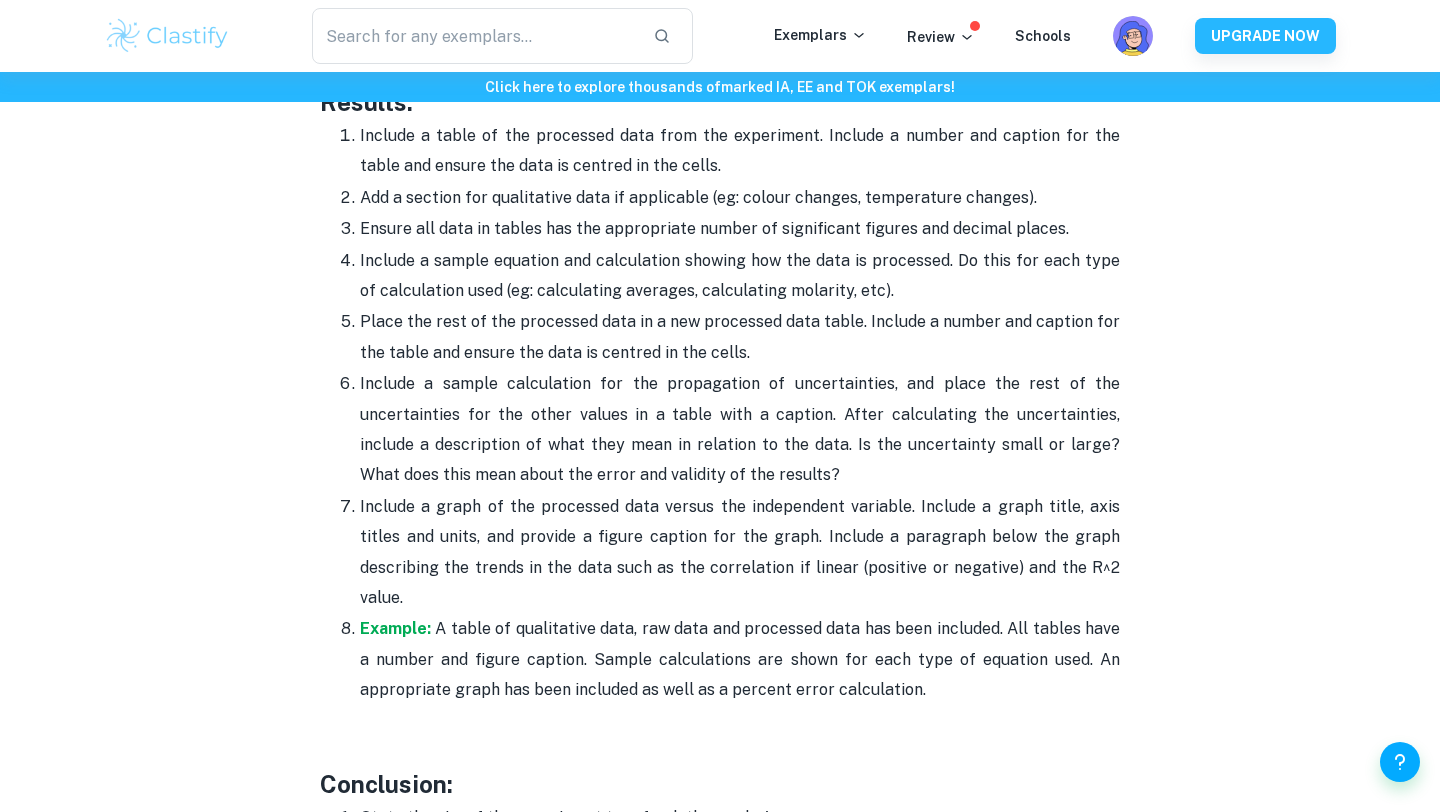 scroll, scrollTop: 4565, scrollLeft: 0, axis: vertical 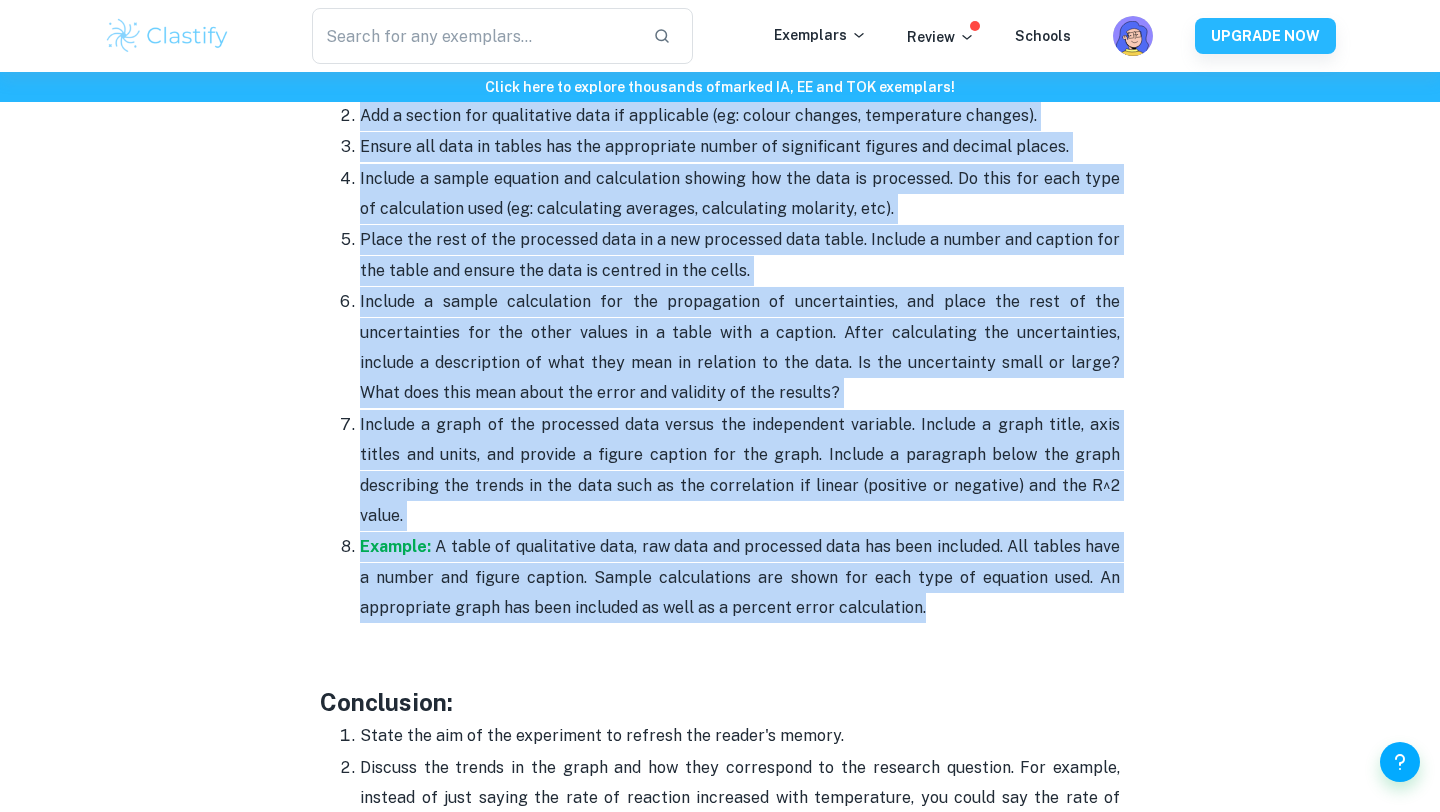 drag, startPoint x: 348, startPoint y: 160, endPoint x: 1011, endPoint y: 530, distance: 759.25555 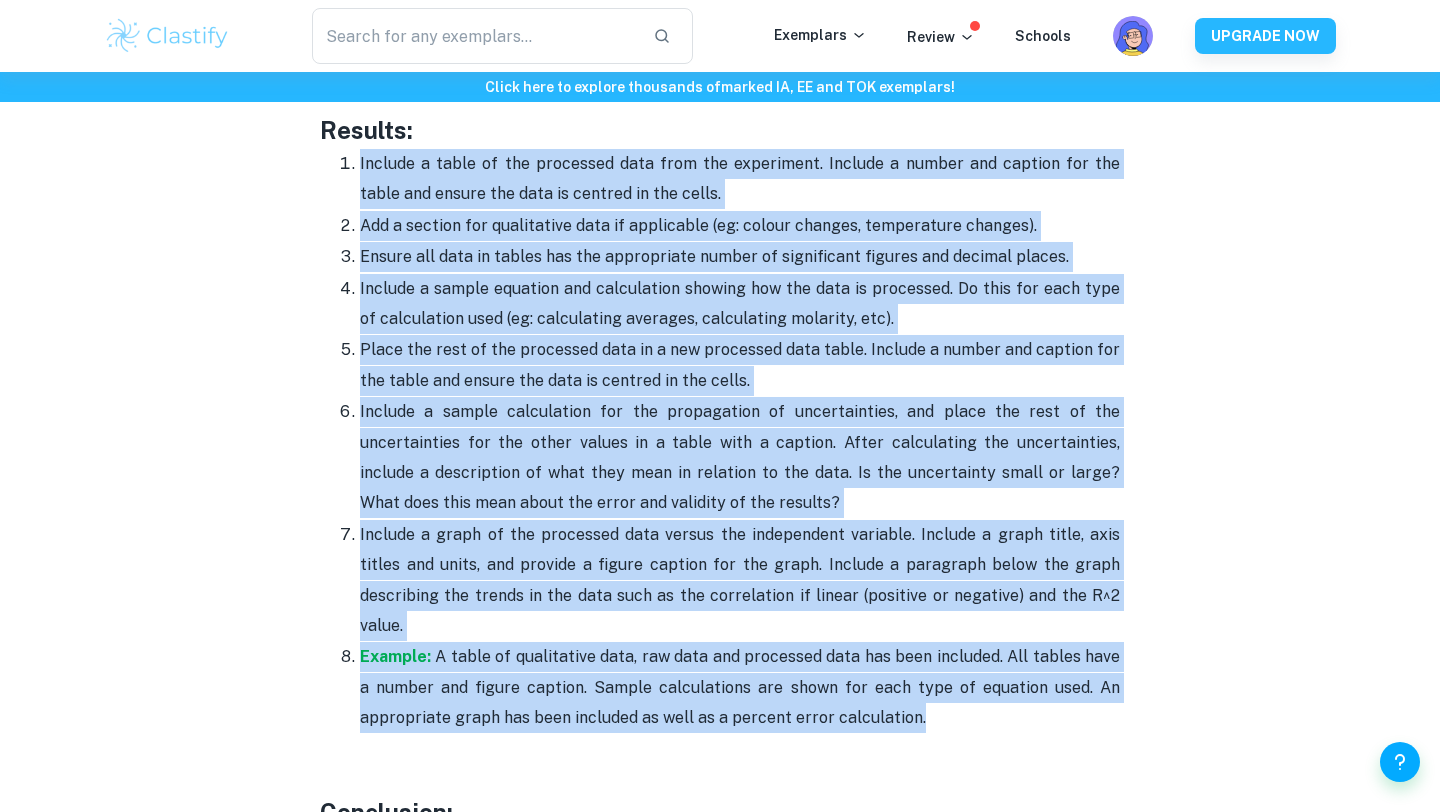 scroll, scrollTop: 4547, scrollLeft: 0, axis: vertical 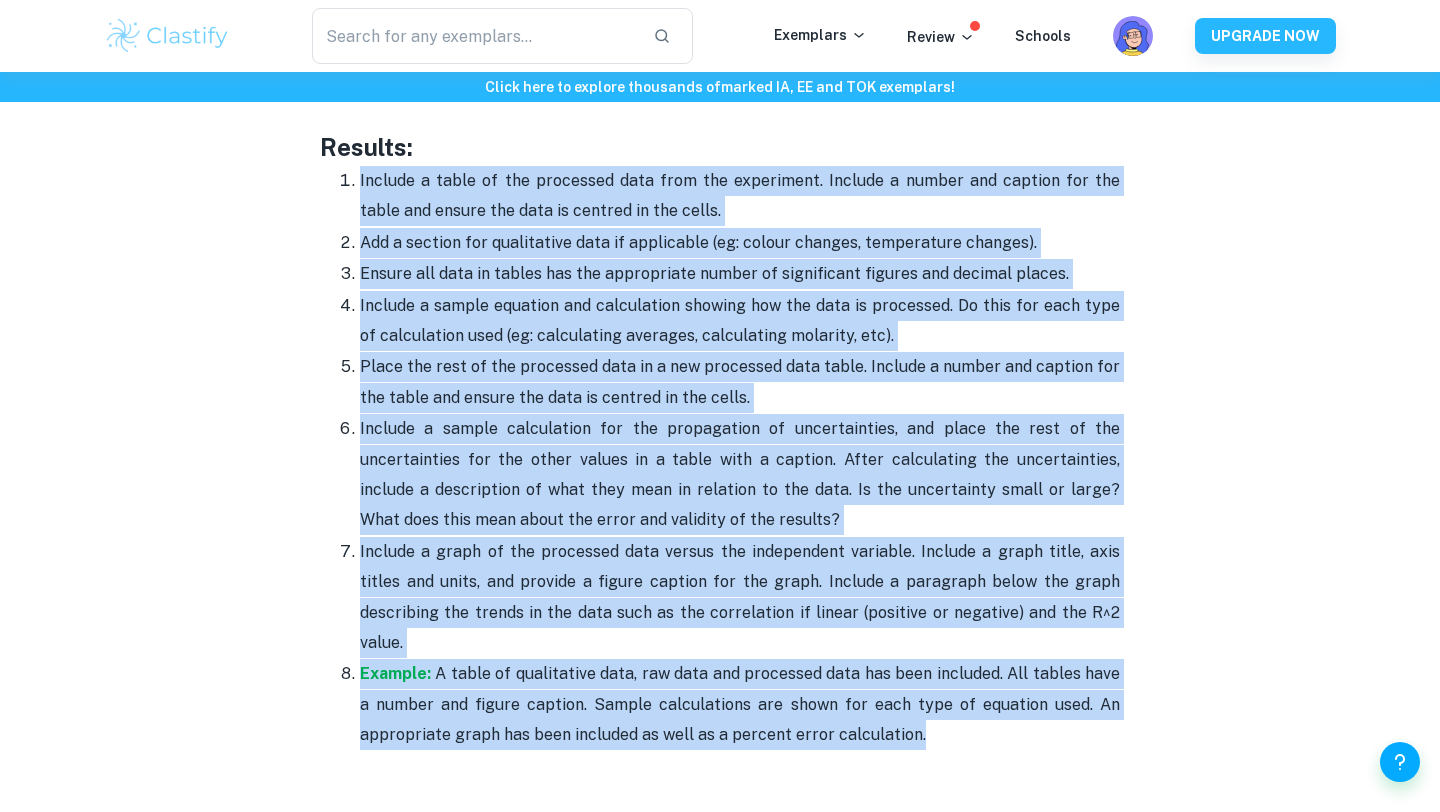 click on "Include a sample calculation for the propagation of uncertainties, and place the rest of the uncertainties for the other values in a table with a caption. After calculating the uncertainties, include a description of what they mean in relation to the data. Is the uncertainty small or large? What does this mean about the error and validity of the results?" at bounding box center (740, 475) 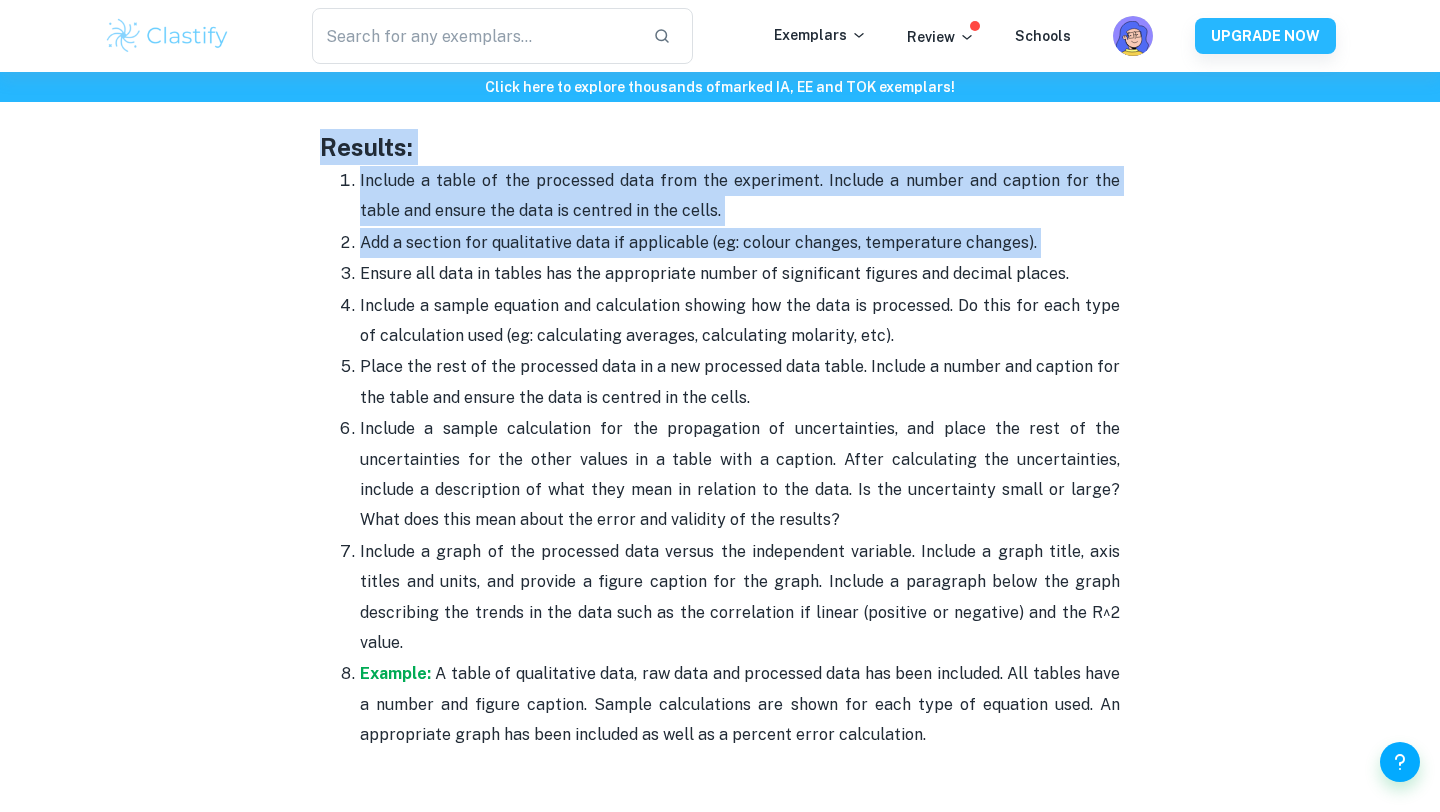 drag, startPoint x: 324, startPoint y: 164, endPoint x: 1158, endPoint y: 281, distance: 842.1669 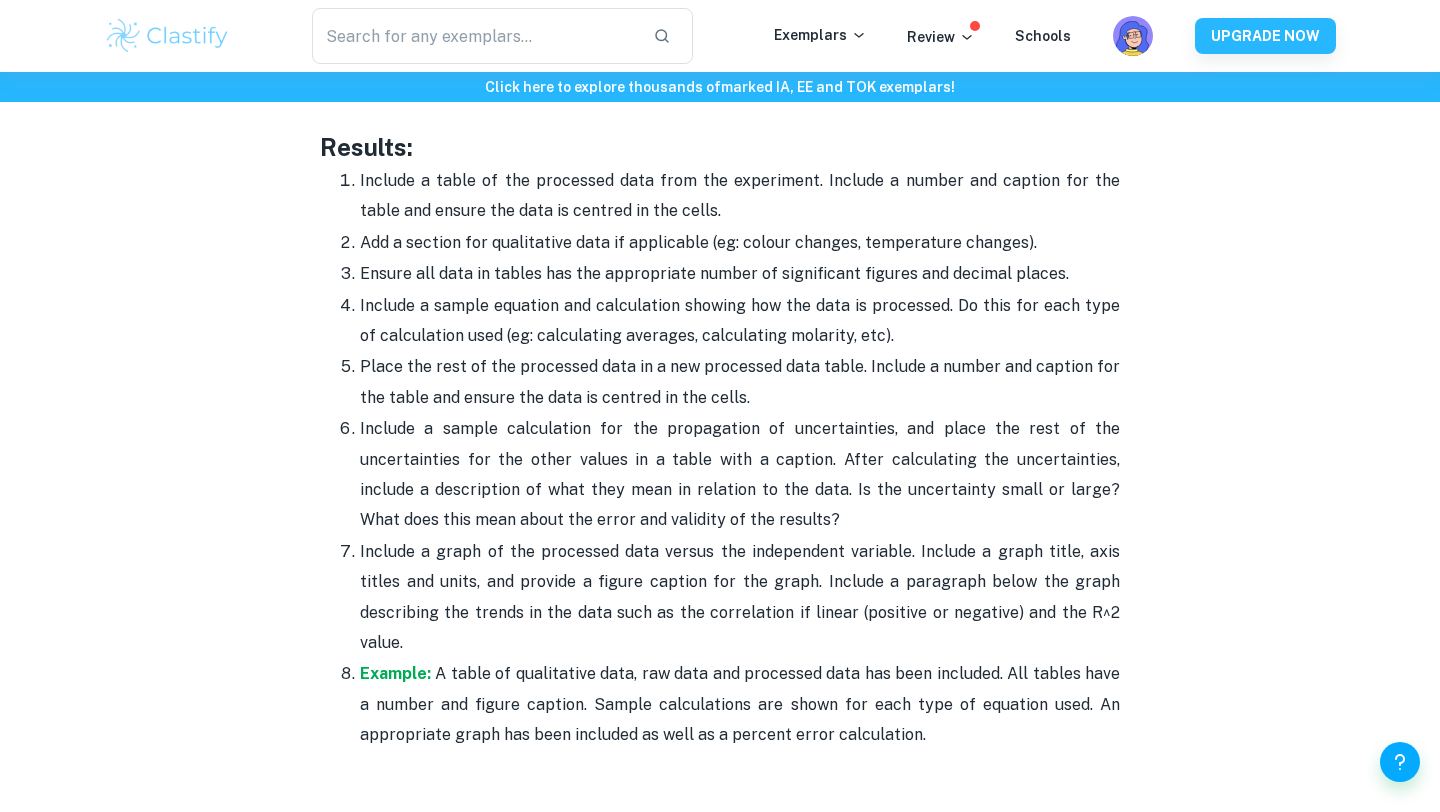 drag, startPoint x: 1117, startPoint y: 281, endPoint x: 252, endPoint y: 178, distance: 871.1108 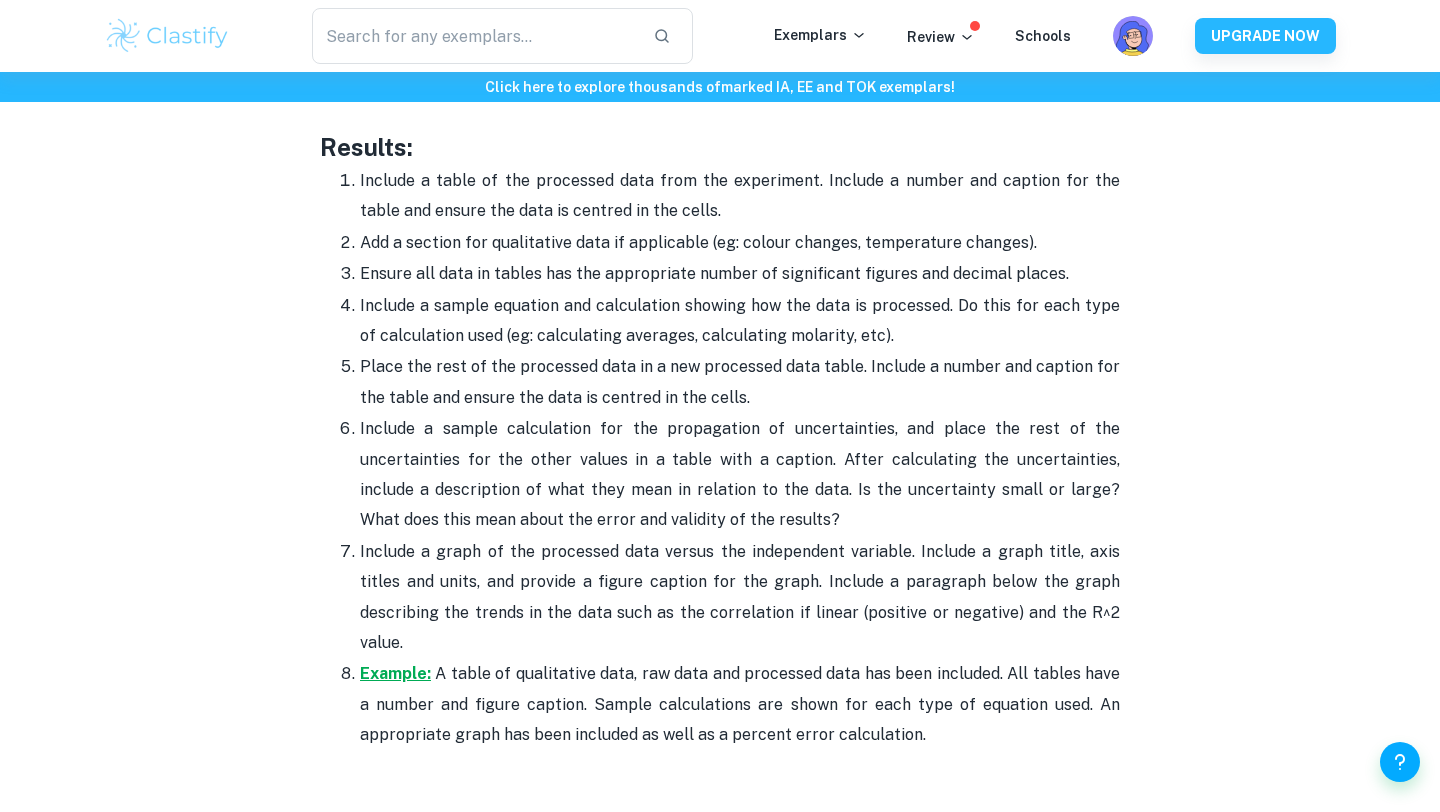 click on "Example:" at bounding box center (395, 673) 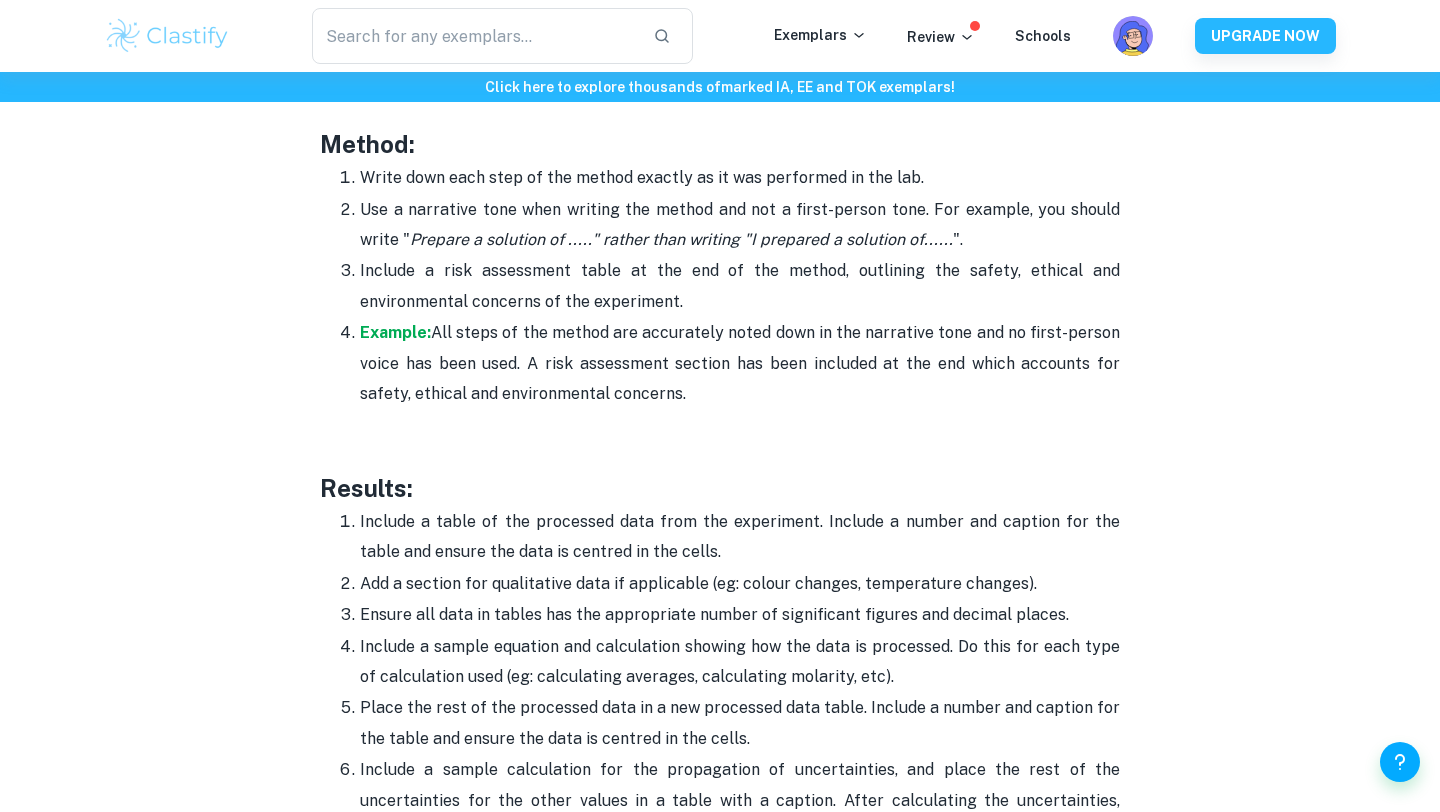 scroll, scrollTop: 4204, scrollLeft: 0, axis: vertical 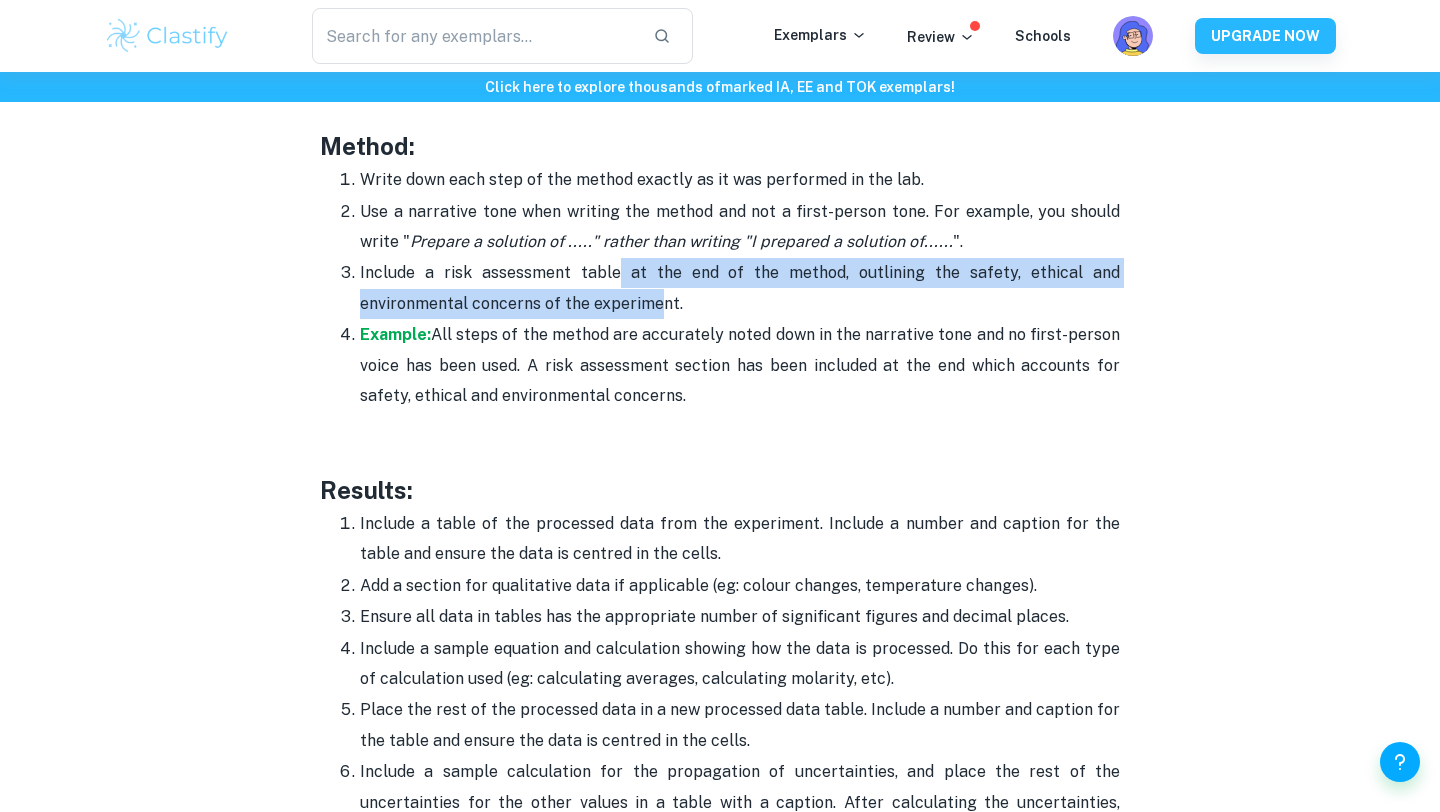 drag, startPoint x: 619, startPoint y: 260, endPoint x: 660, endPoint y: 303, distance: 59.413803 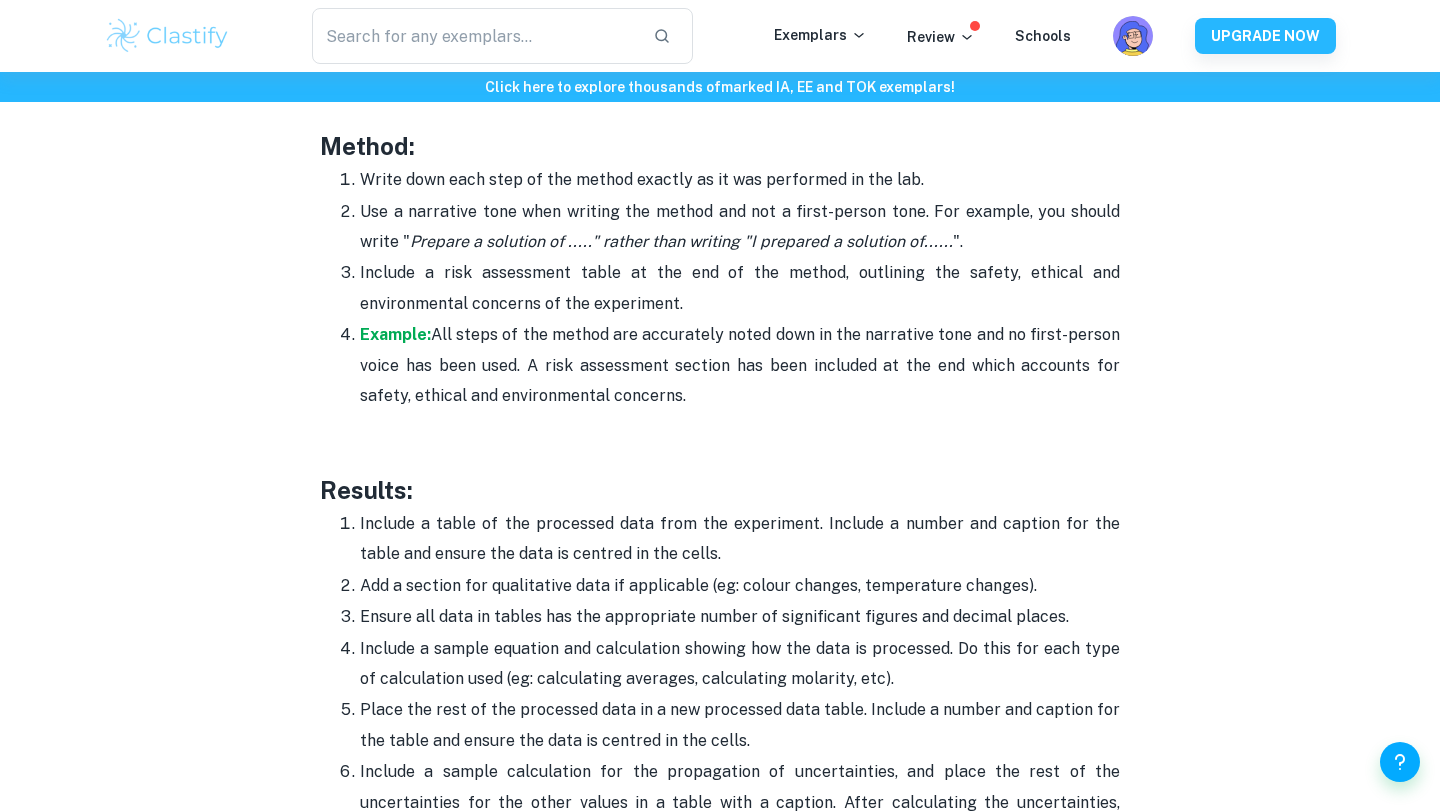 drag, startPoint x: 686, startPoint y: 304, endPoint x: 351, endPoint y: 282, distance: 335.72162 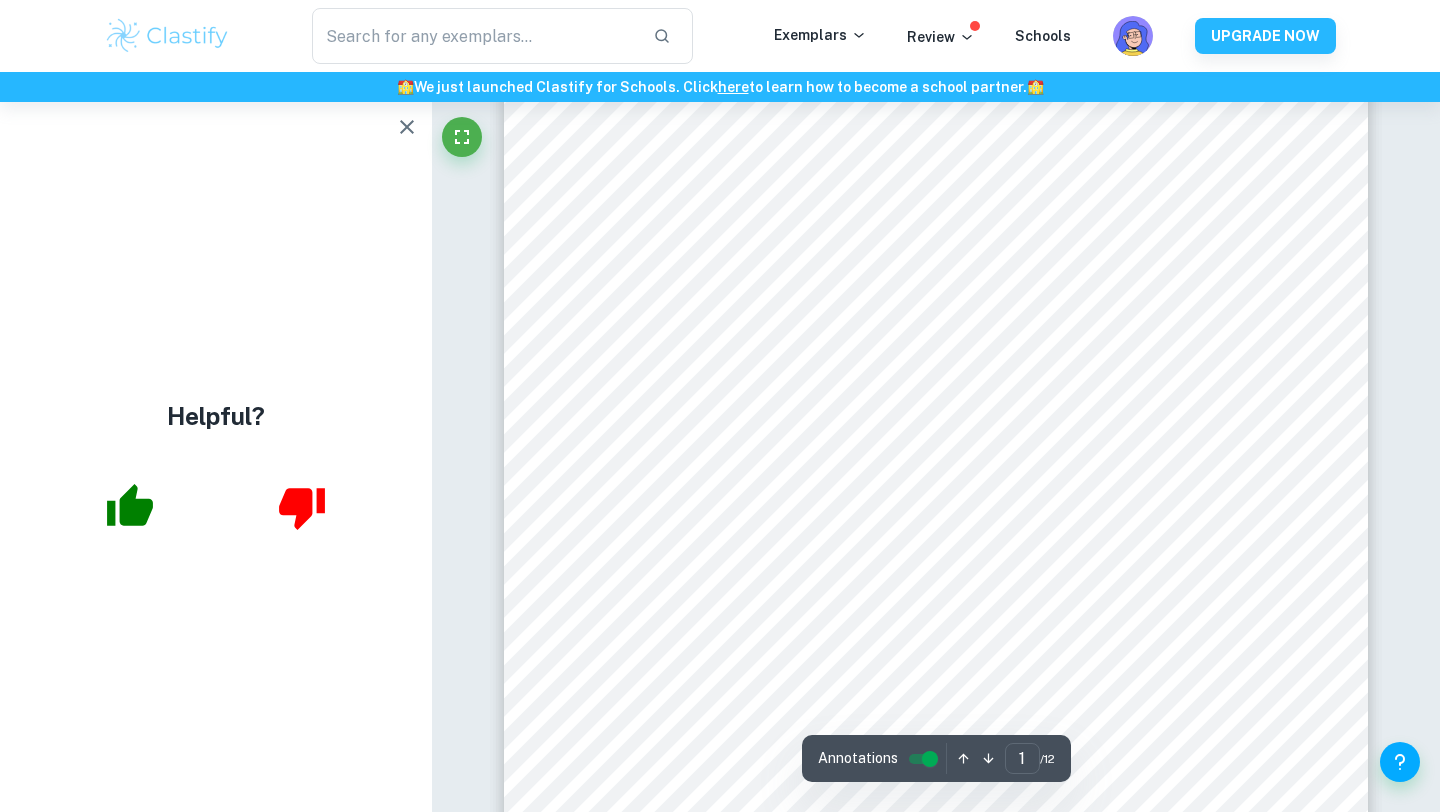 scroll, scrollTop: 0, scrollLeft: 0, axis: both 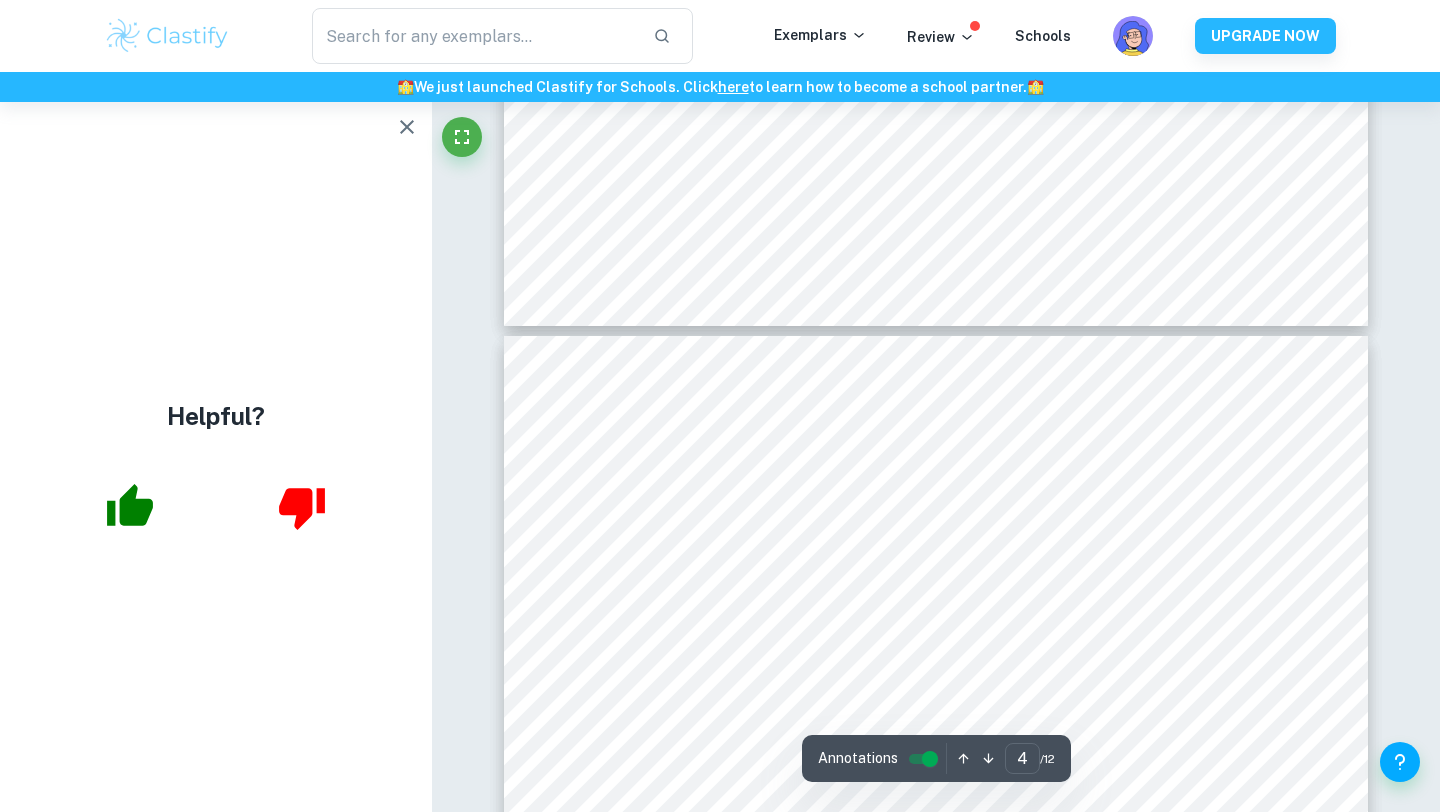 type on "3" 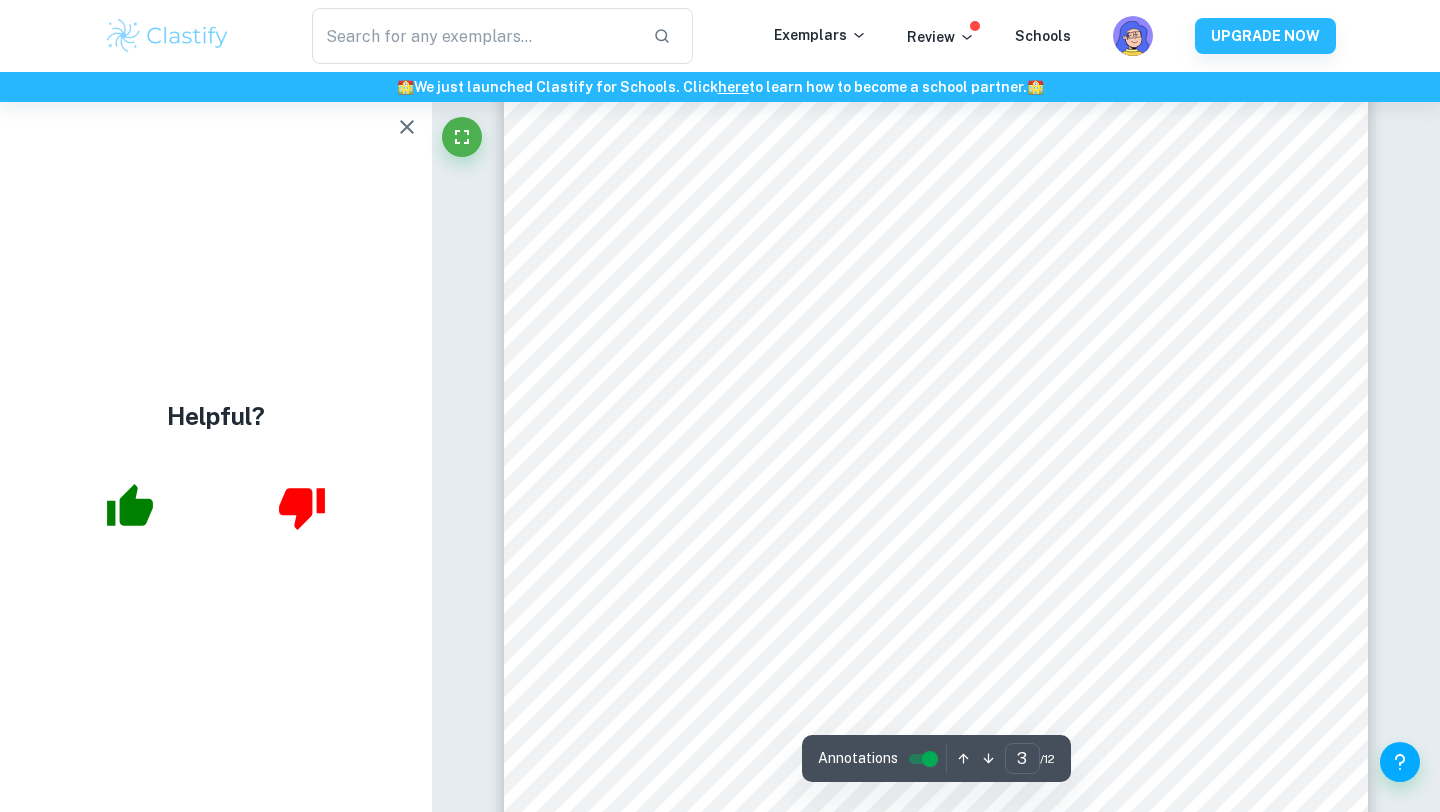 scroll, scrollTop: 2803, scrollLeft: 0, axis: vertical 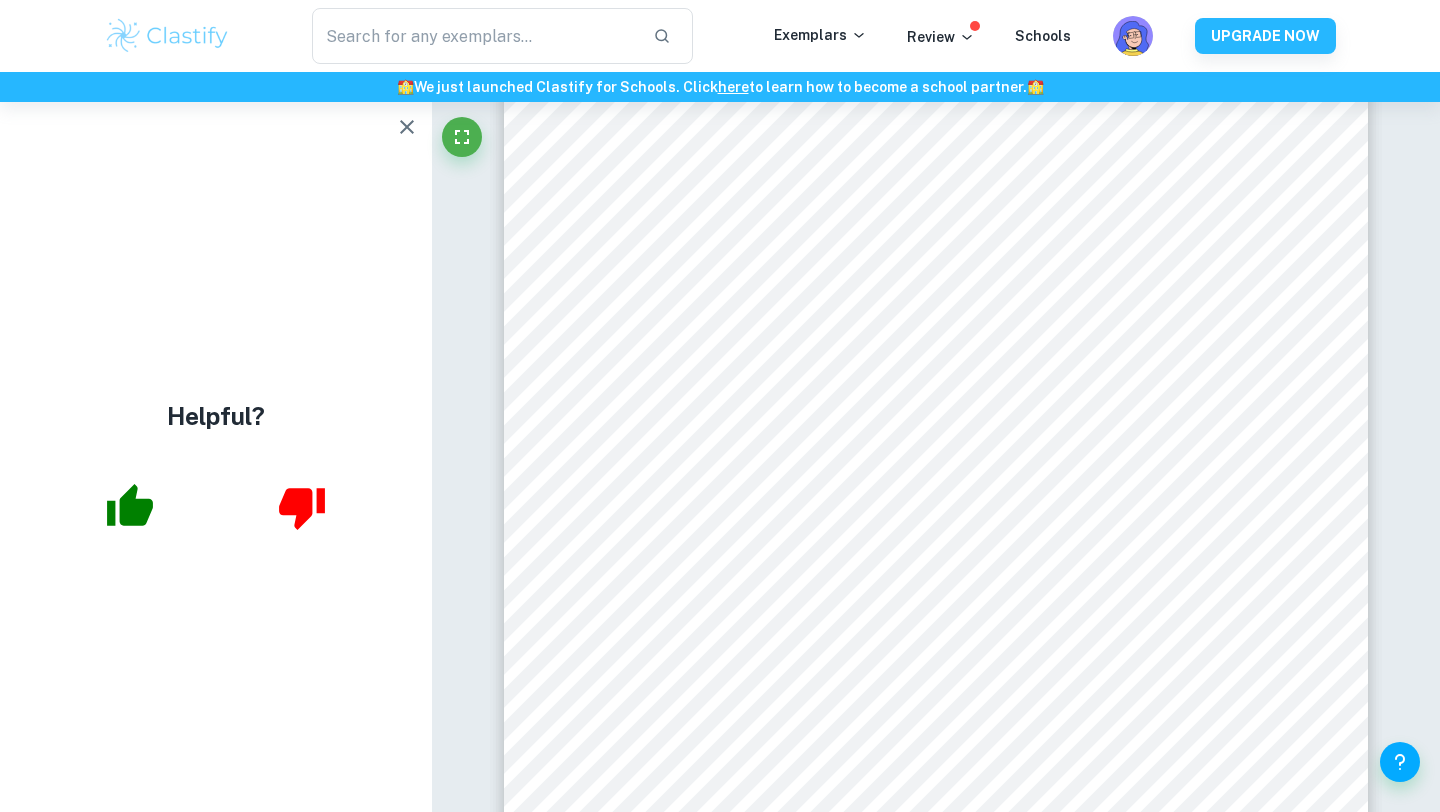 click on "Helpful?" at bounding box center (216, 457) 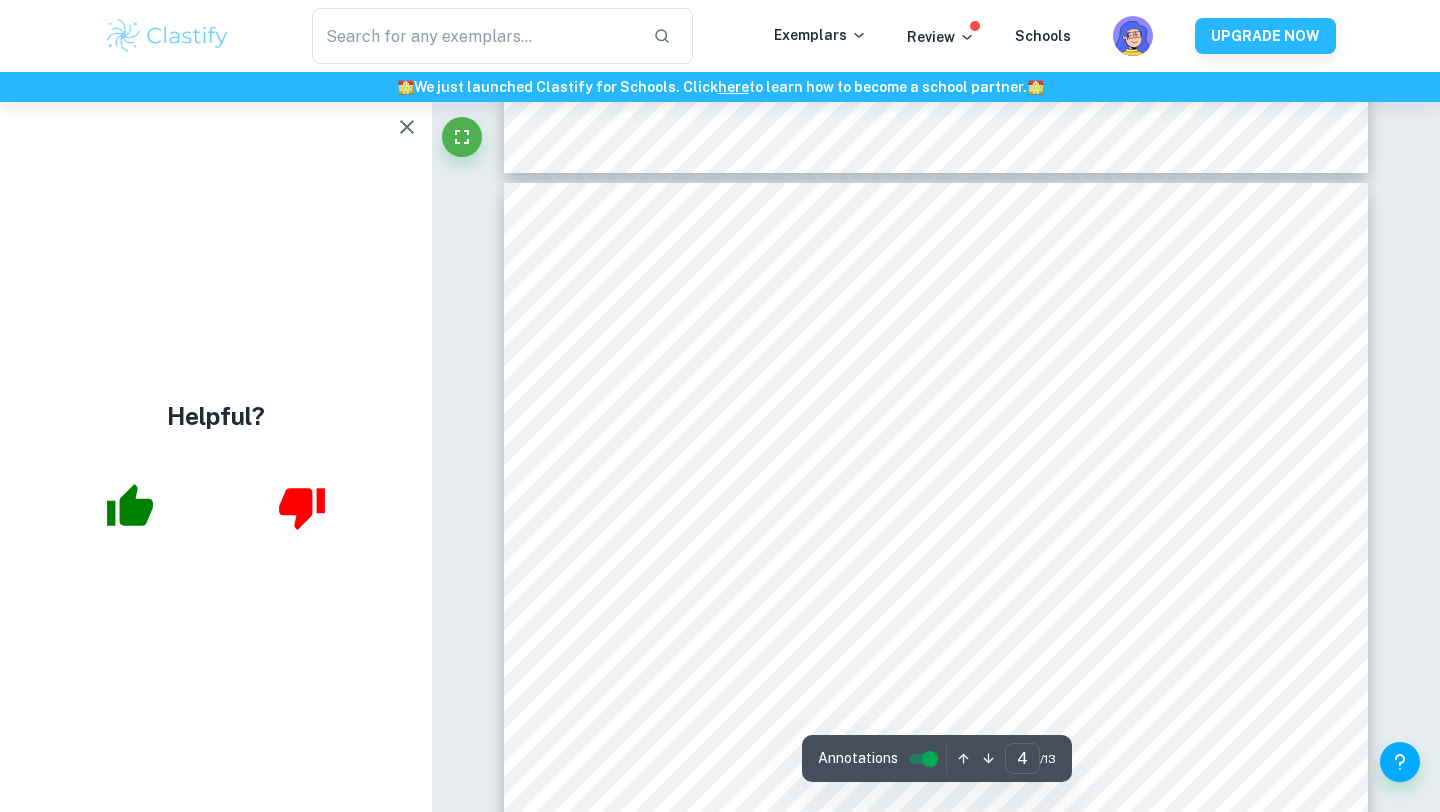 scroll, scrollTop: 3613, scrollLeft: 0, axis: vertical 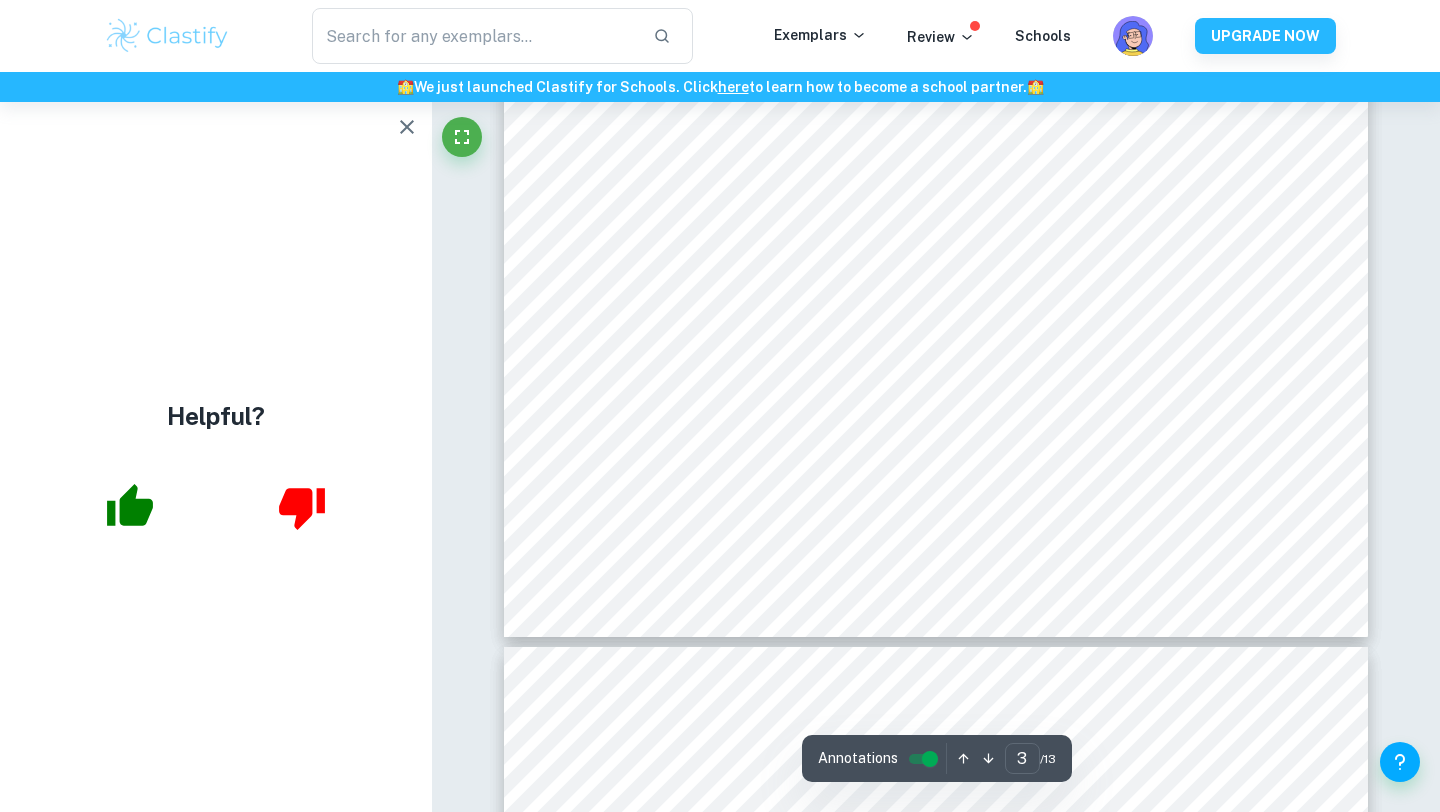 type on "4" 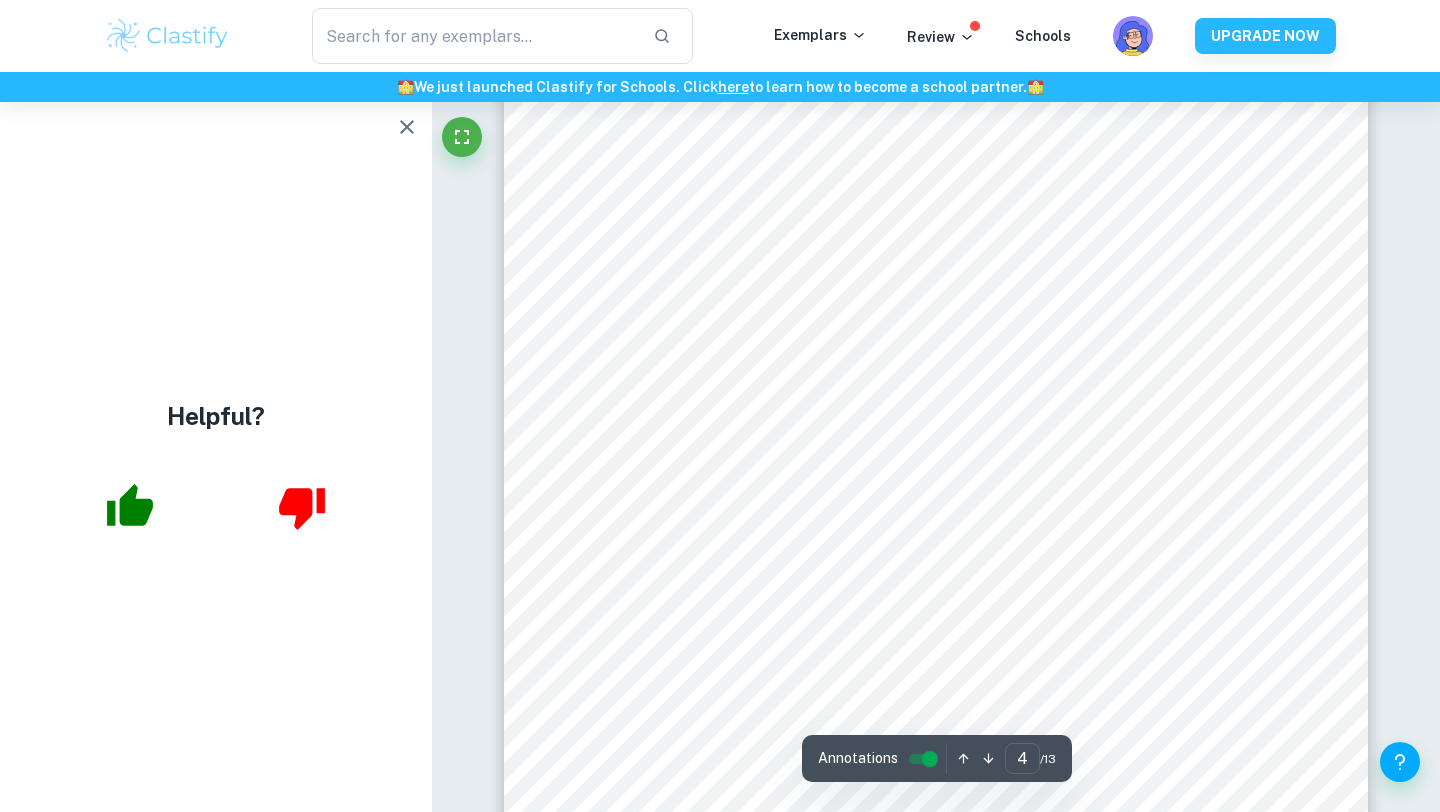 scroll, scrollTop: 3930, scrollLeft: 0, axis: vertical 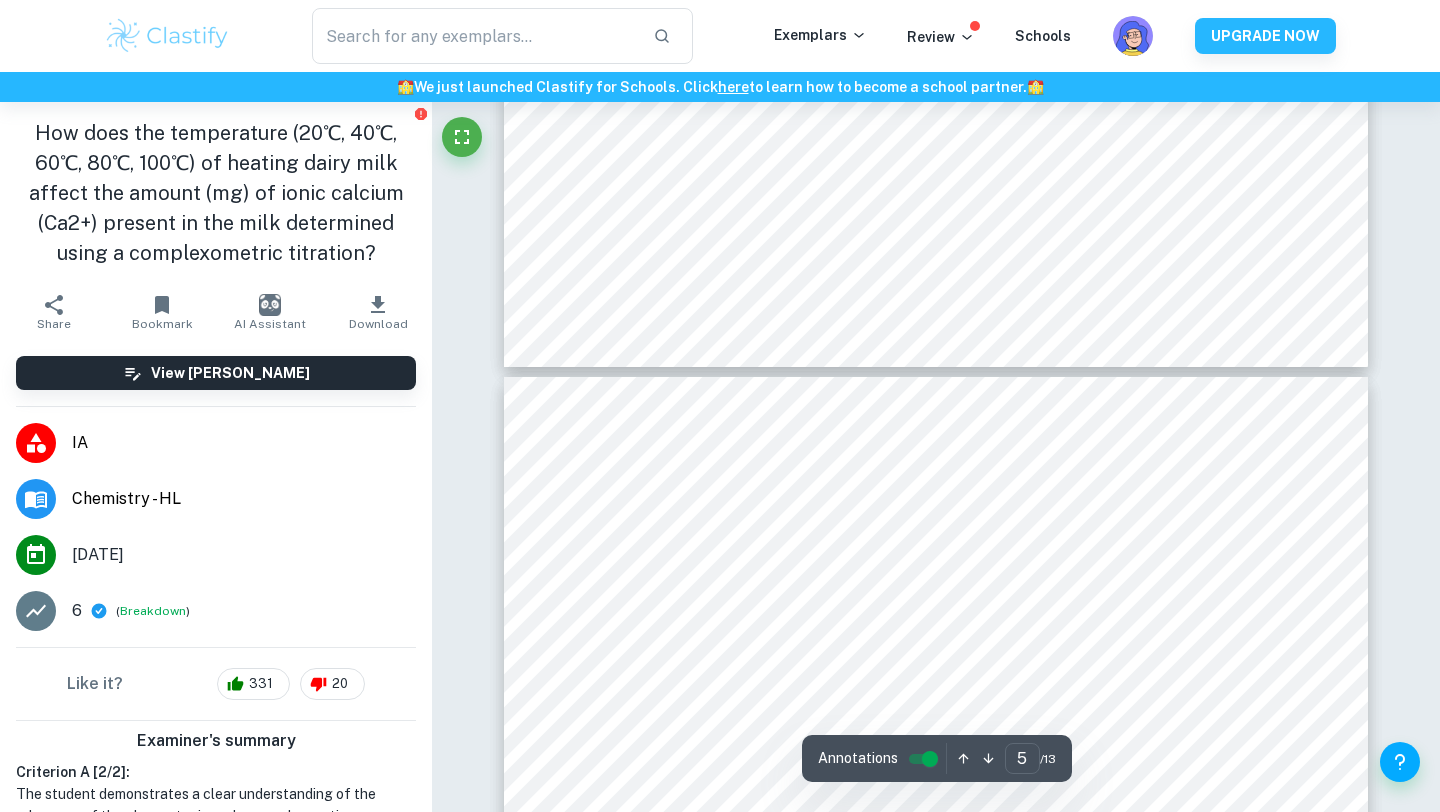 type on "6" 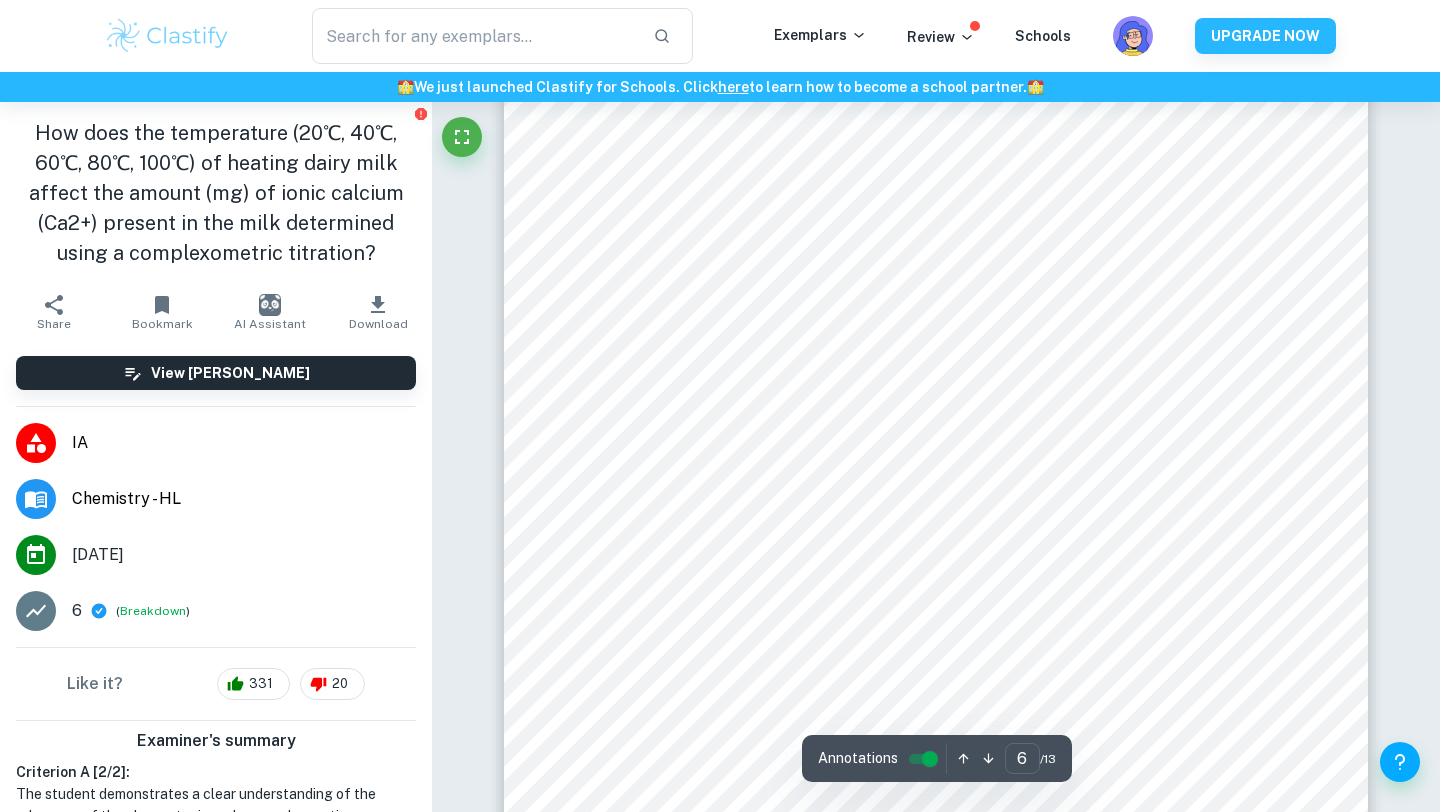 scroll, scrollTop: 6150, scrollLeft: 0, axis: vertical 